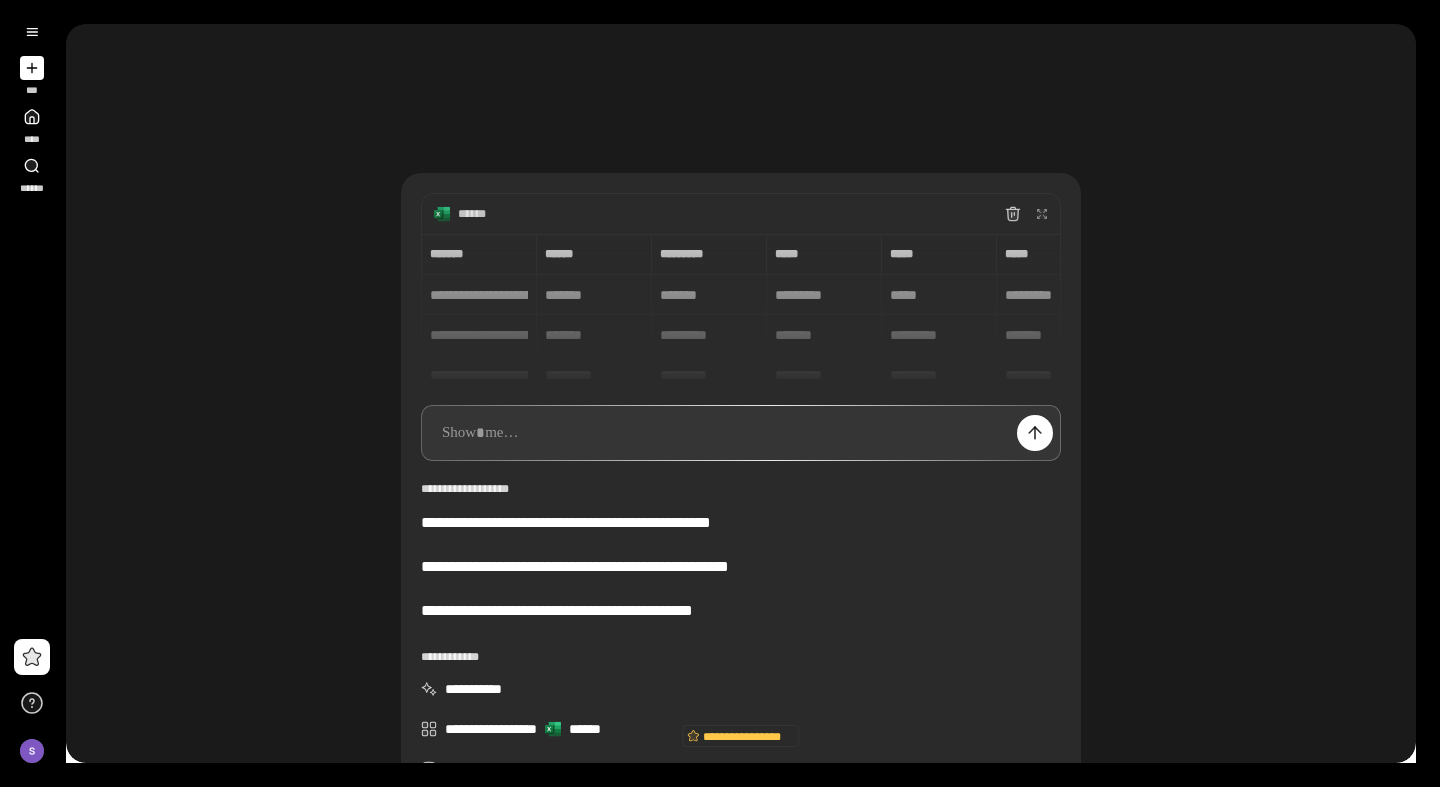 scroll, scrollTop: 0, scrollLeft: 0, axis: both 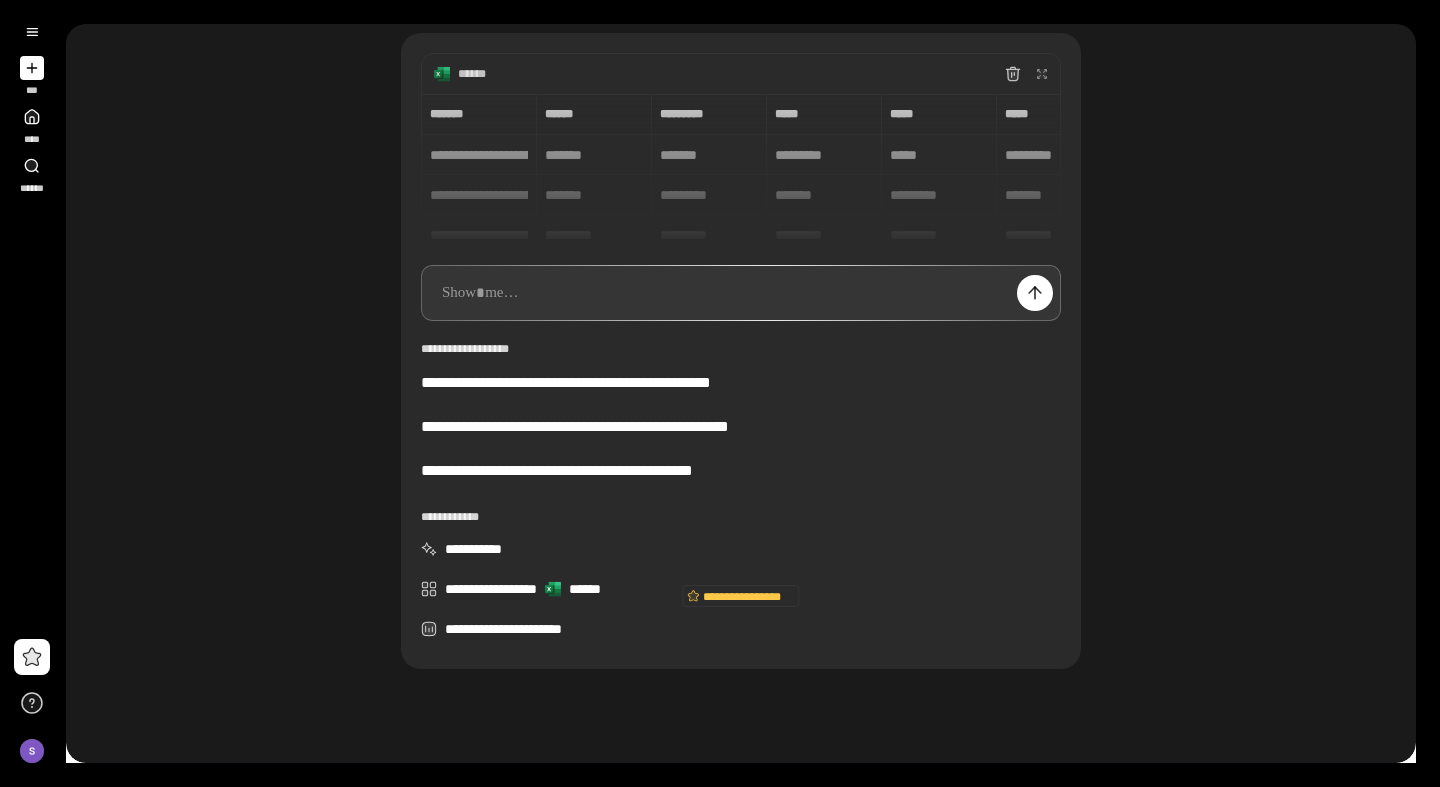 type 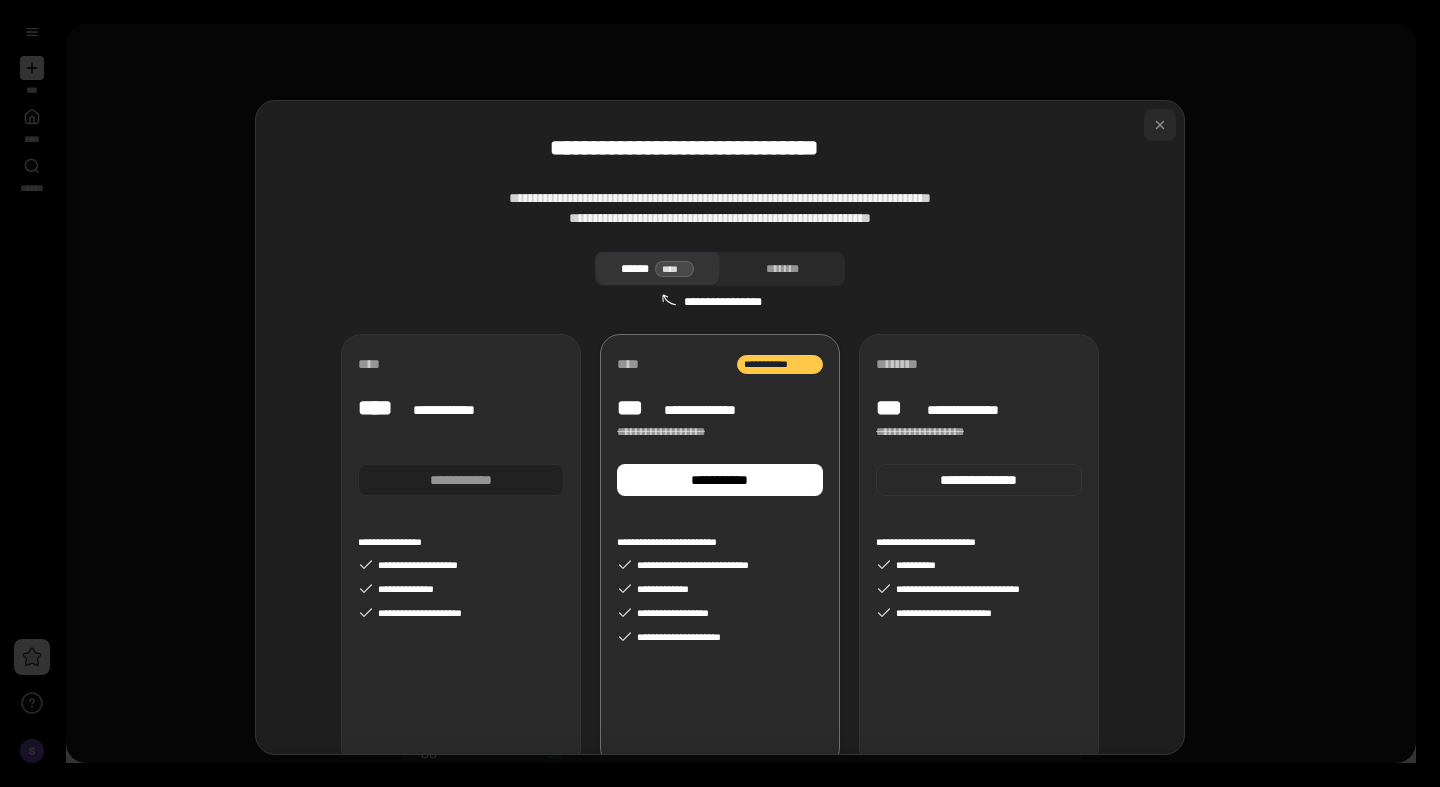 click at bounding box center [1160, 125] 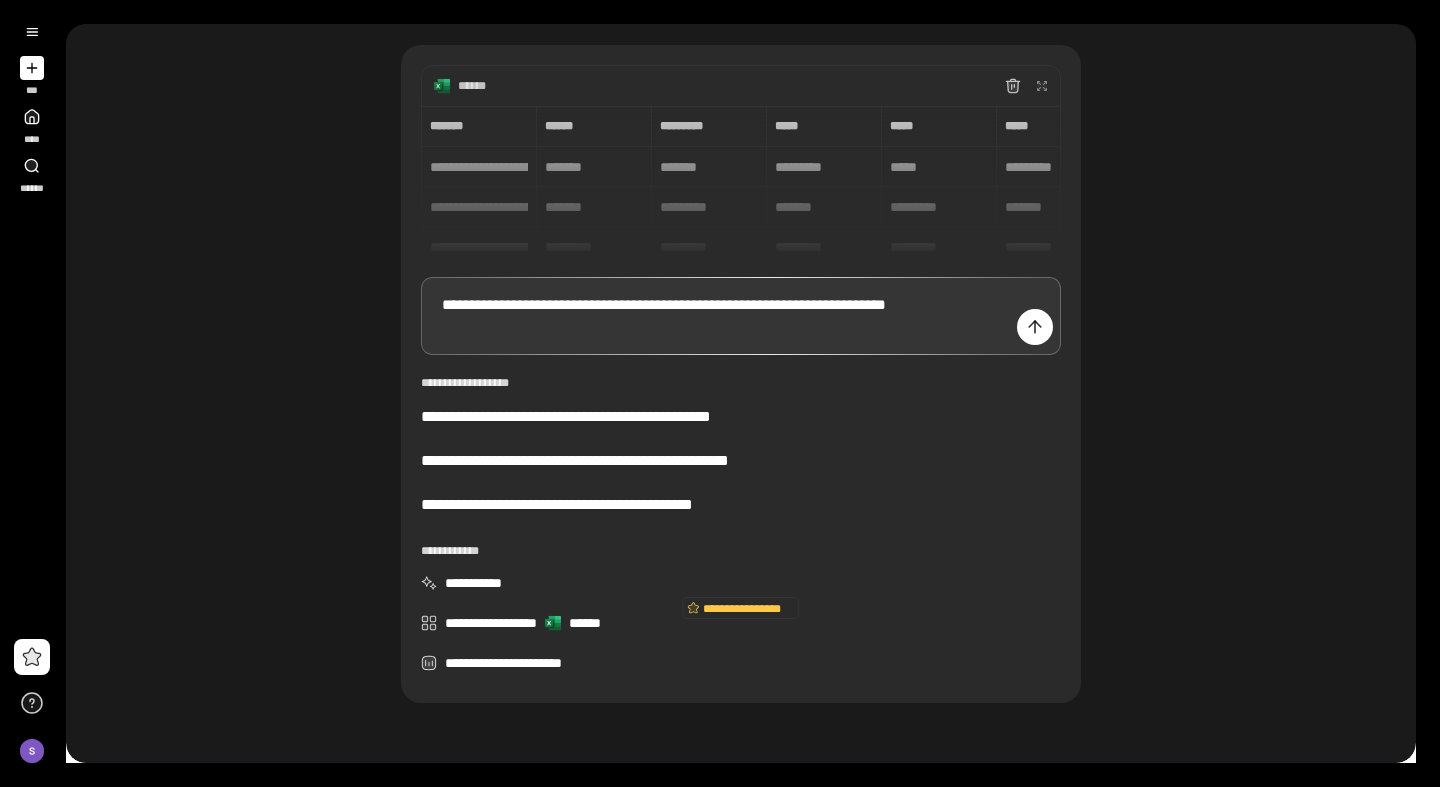 scroll, scrollTop: 188, scrollLeft: 0, axis: vertical 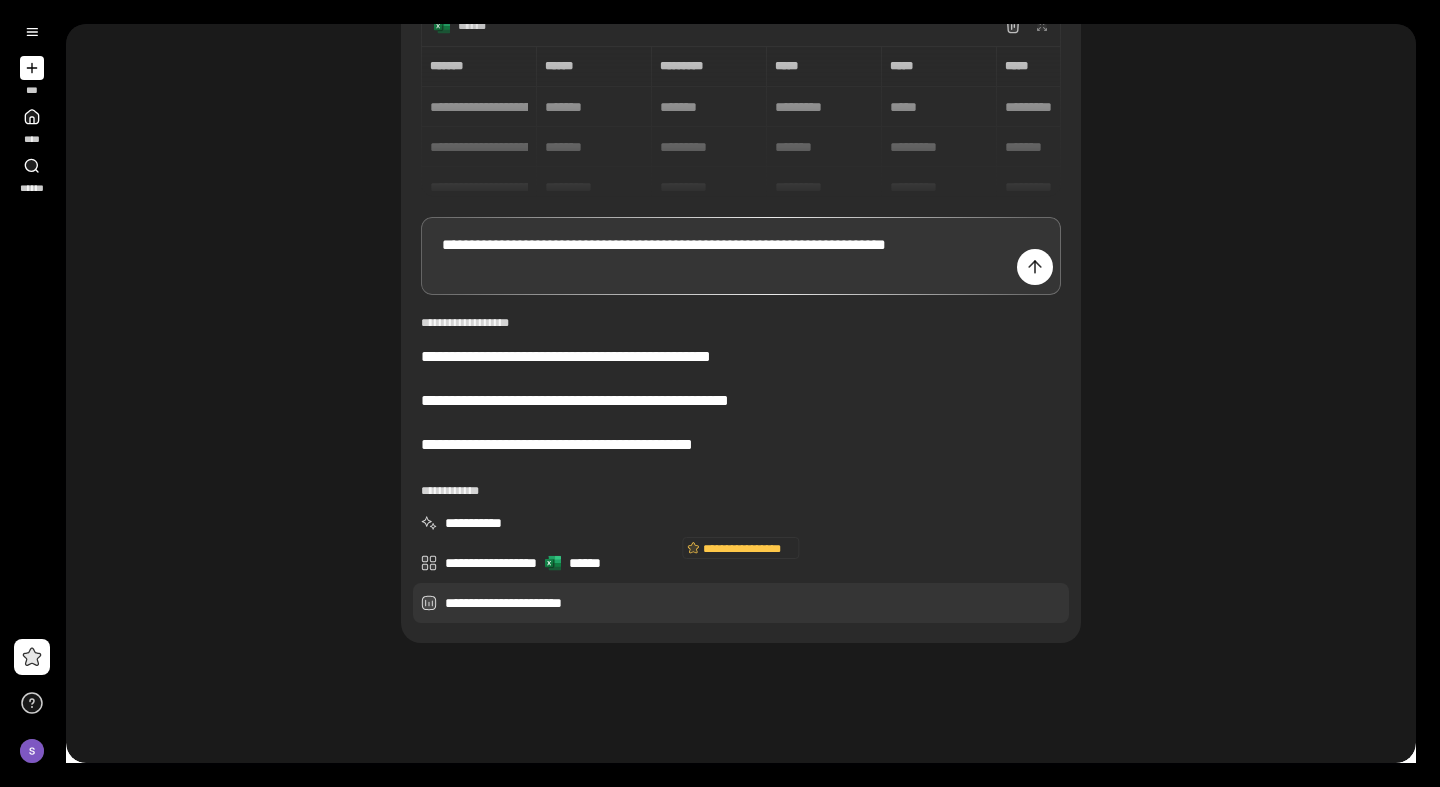 click on "**********" at bounding box center [741, 603] 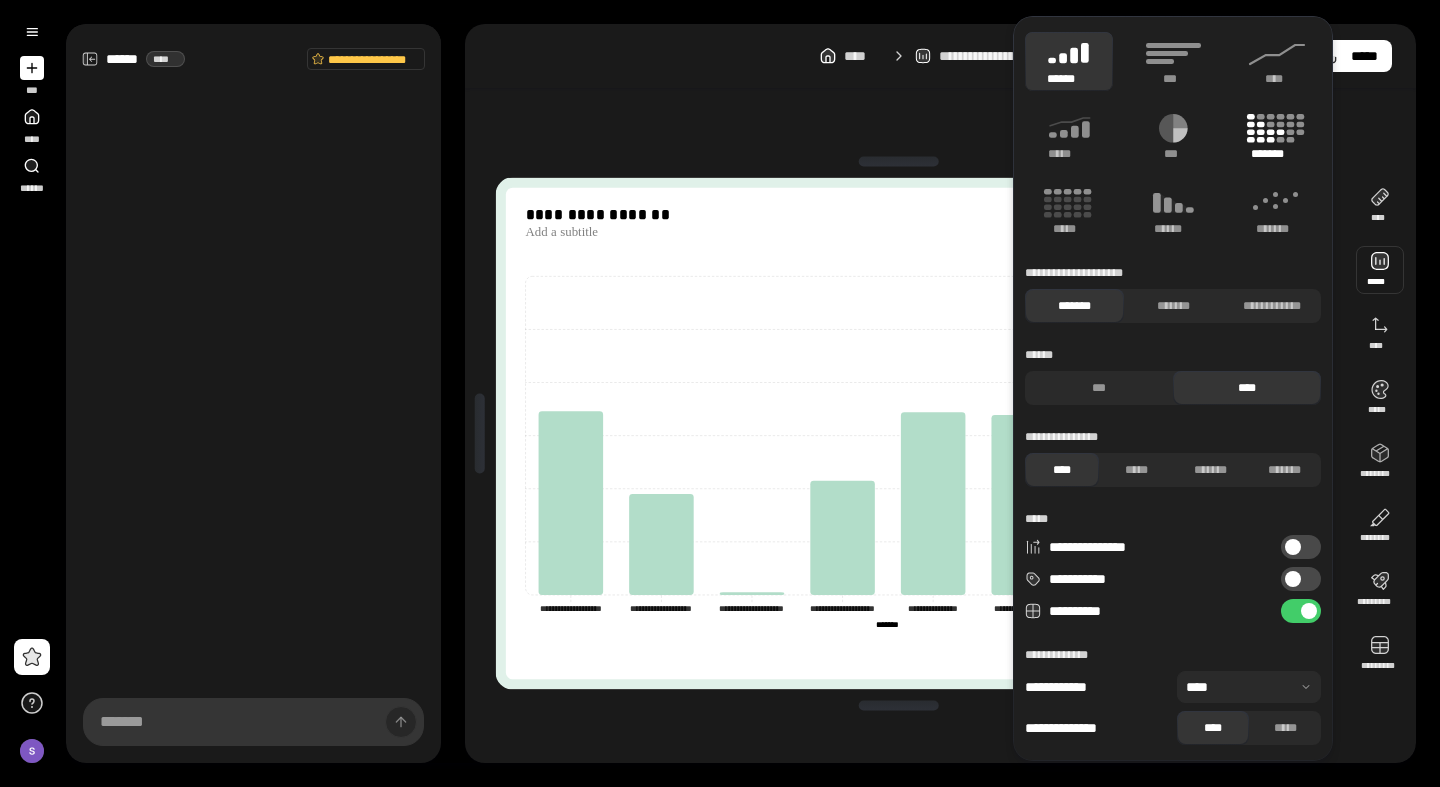click on "*******" at bounding box center (1277, 154) 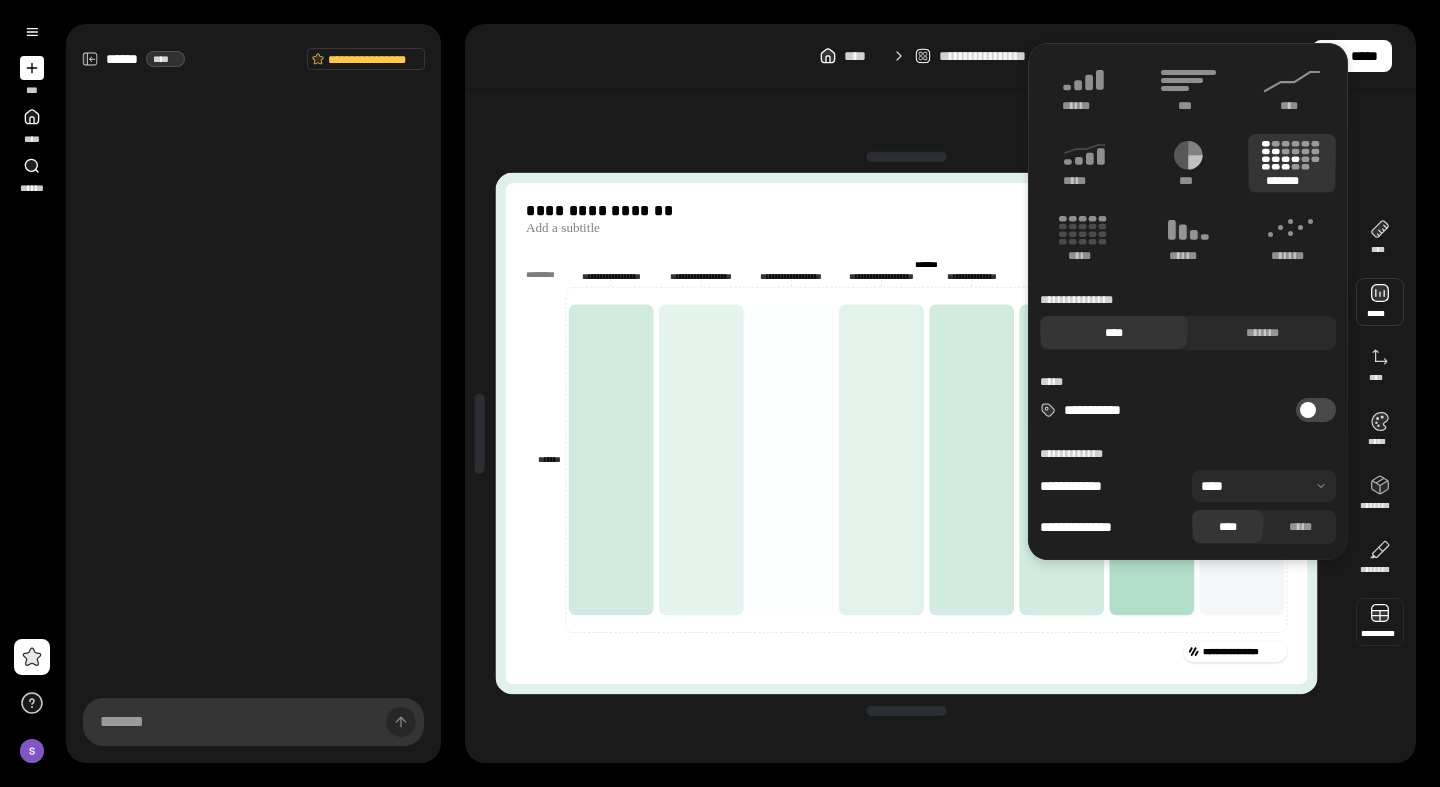 click at bounding box center [1380, 622] 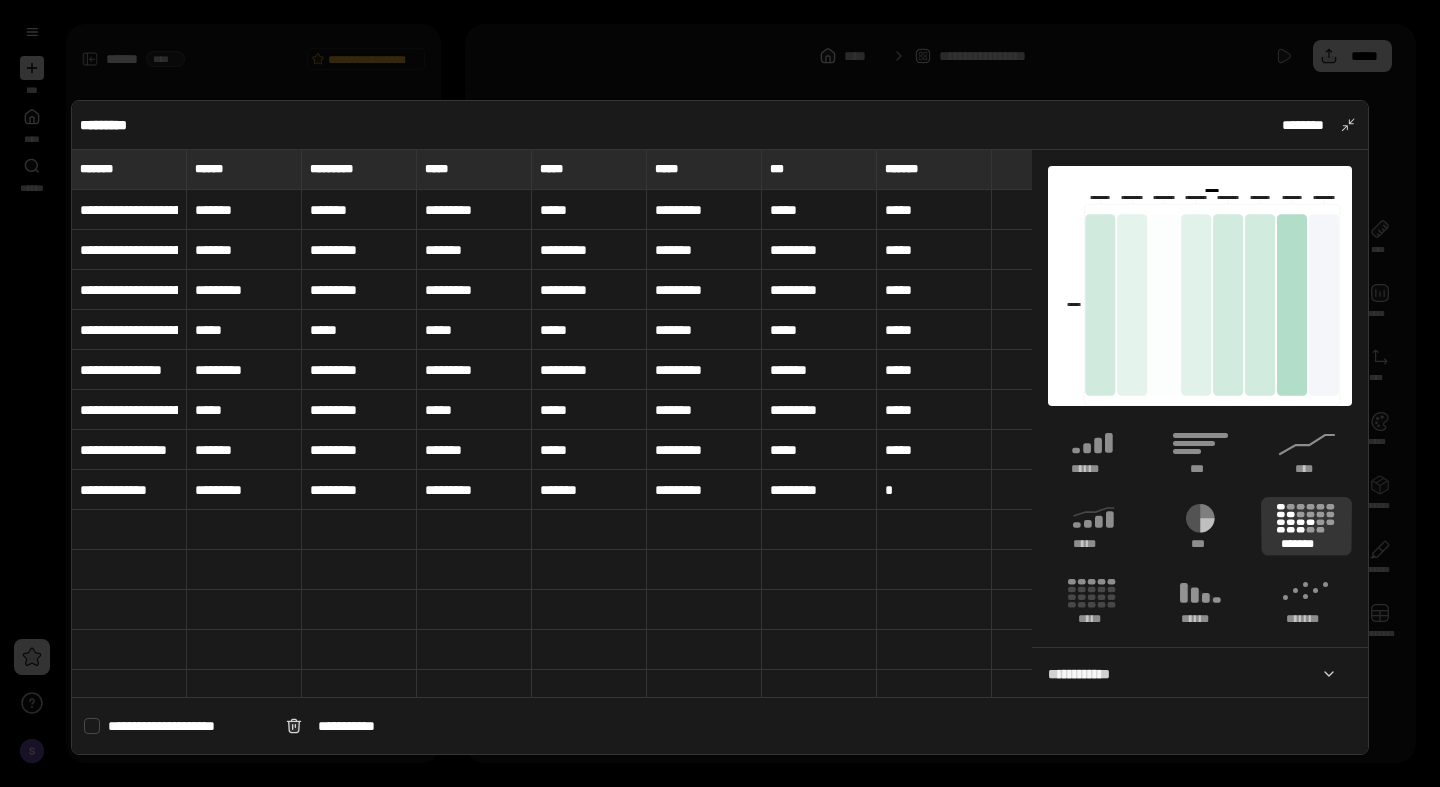 click on "*******" at bounding box center [244, 210] 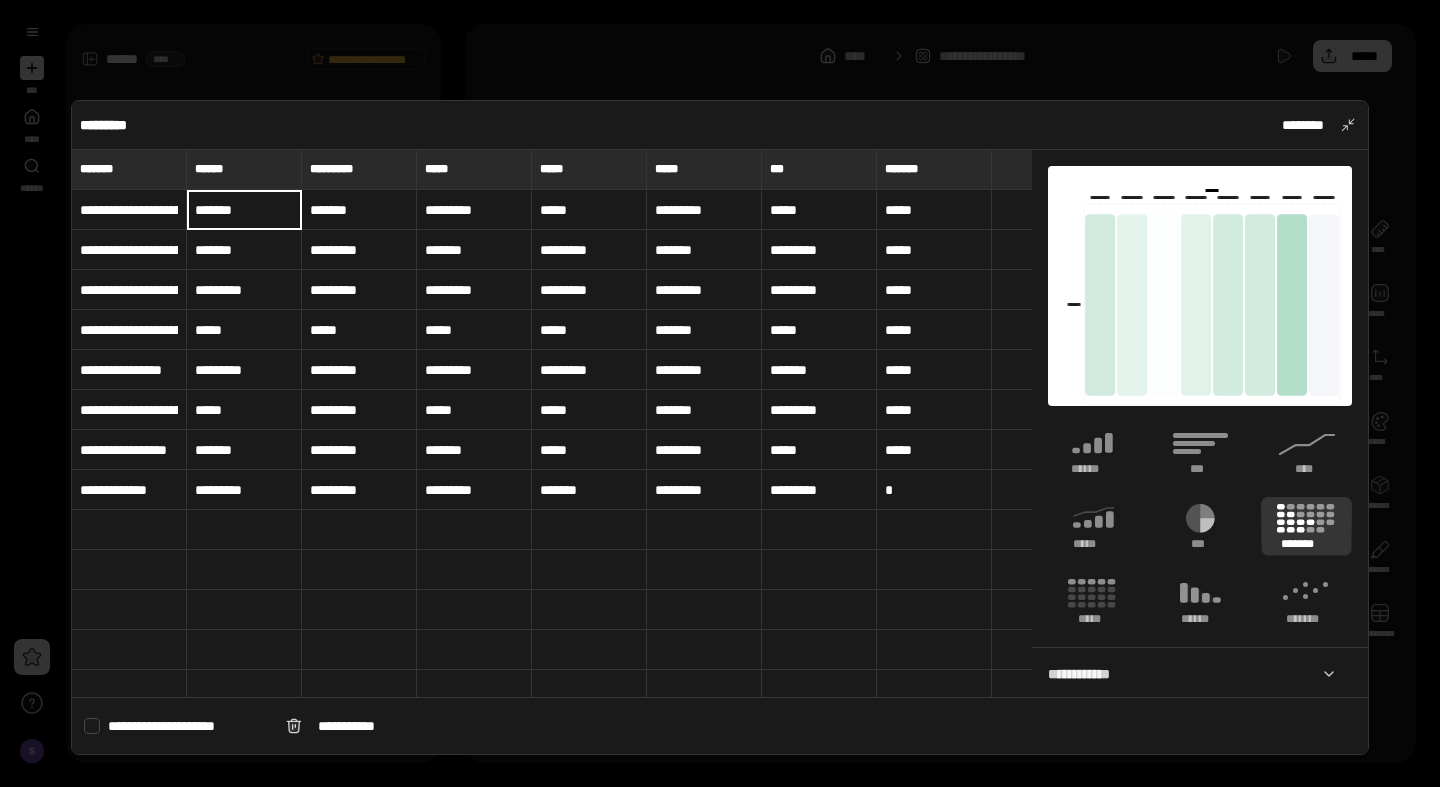 click on "*******" at bounding box center (244, 210) 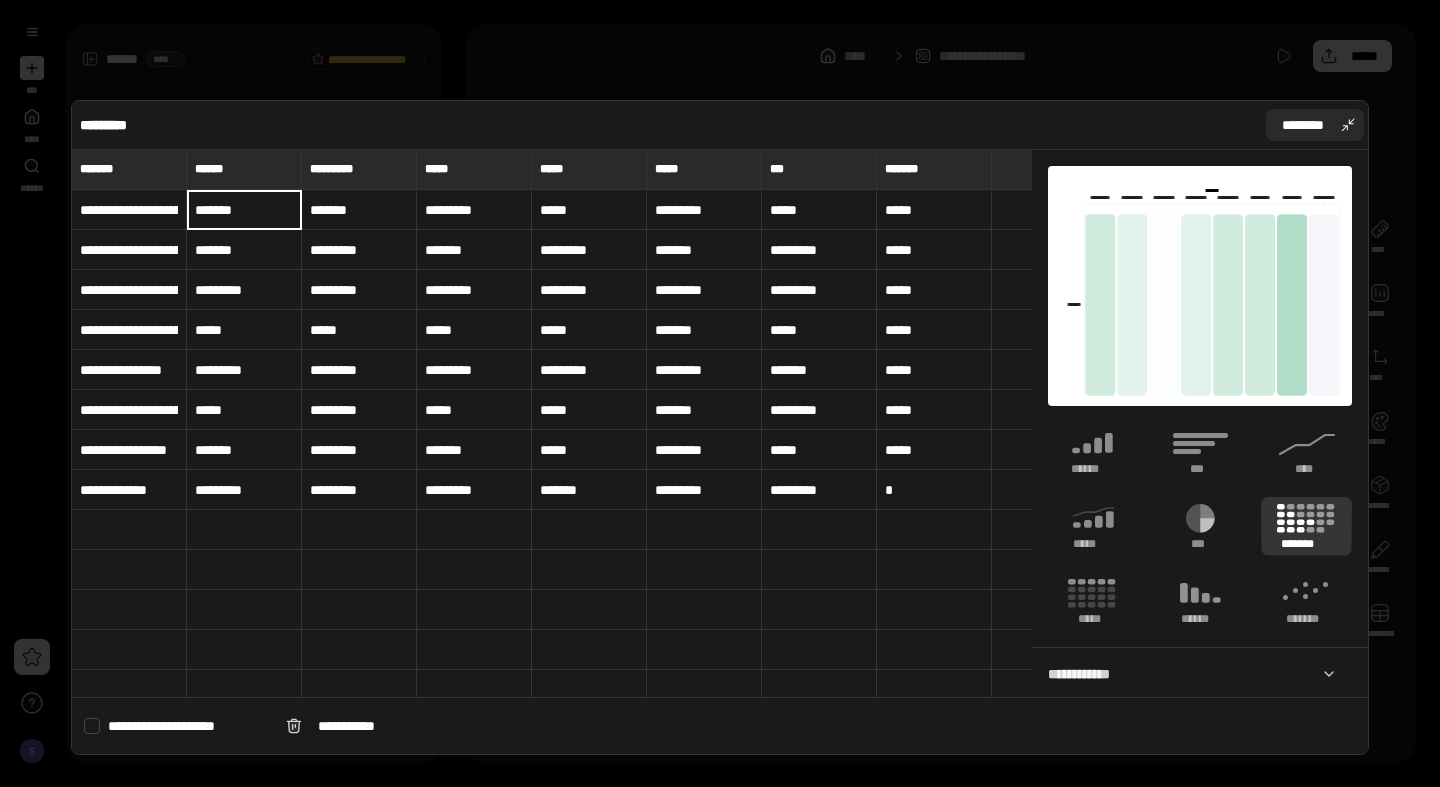 click on "********" at bounding box center [1315, 125] 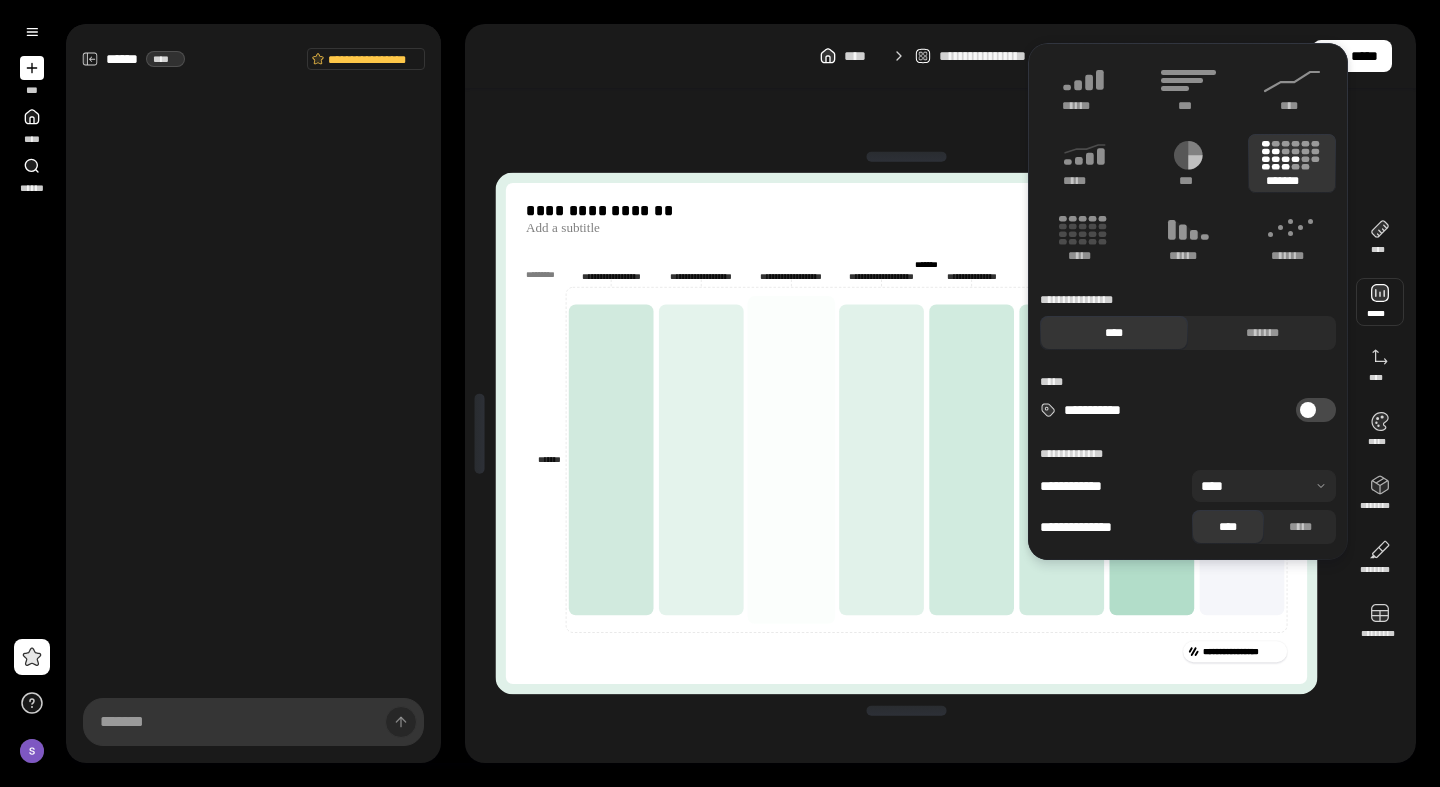 click at bounding box center [1380, 302] 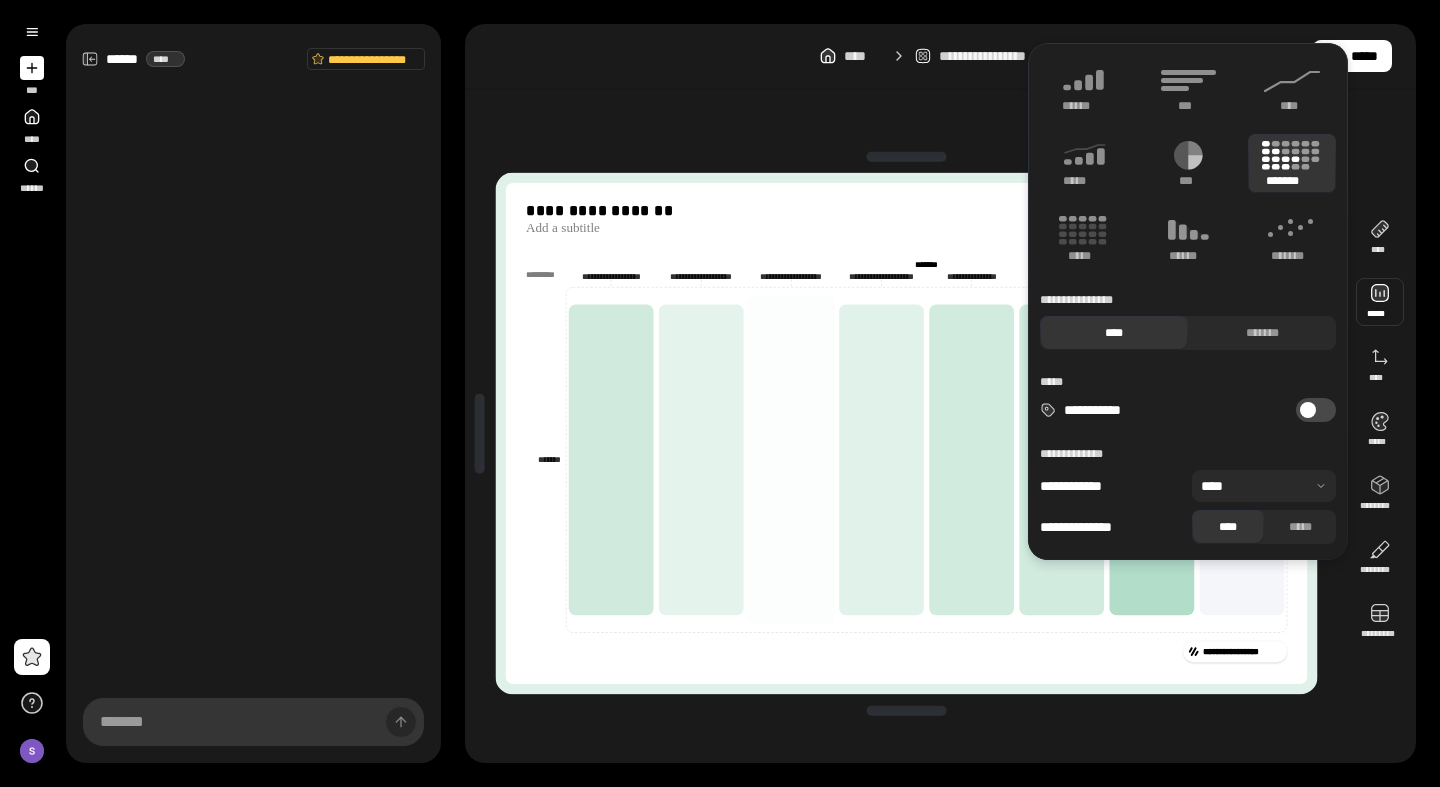 click on "*******" at bounding box center [1292, 163] 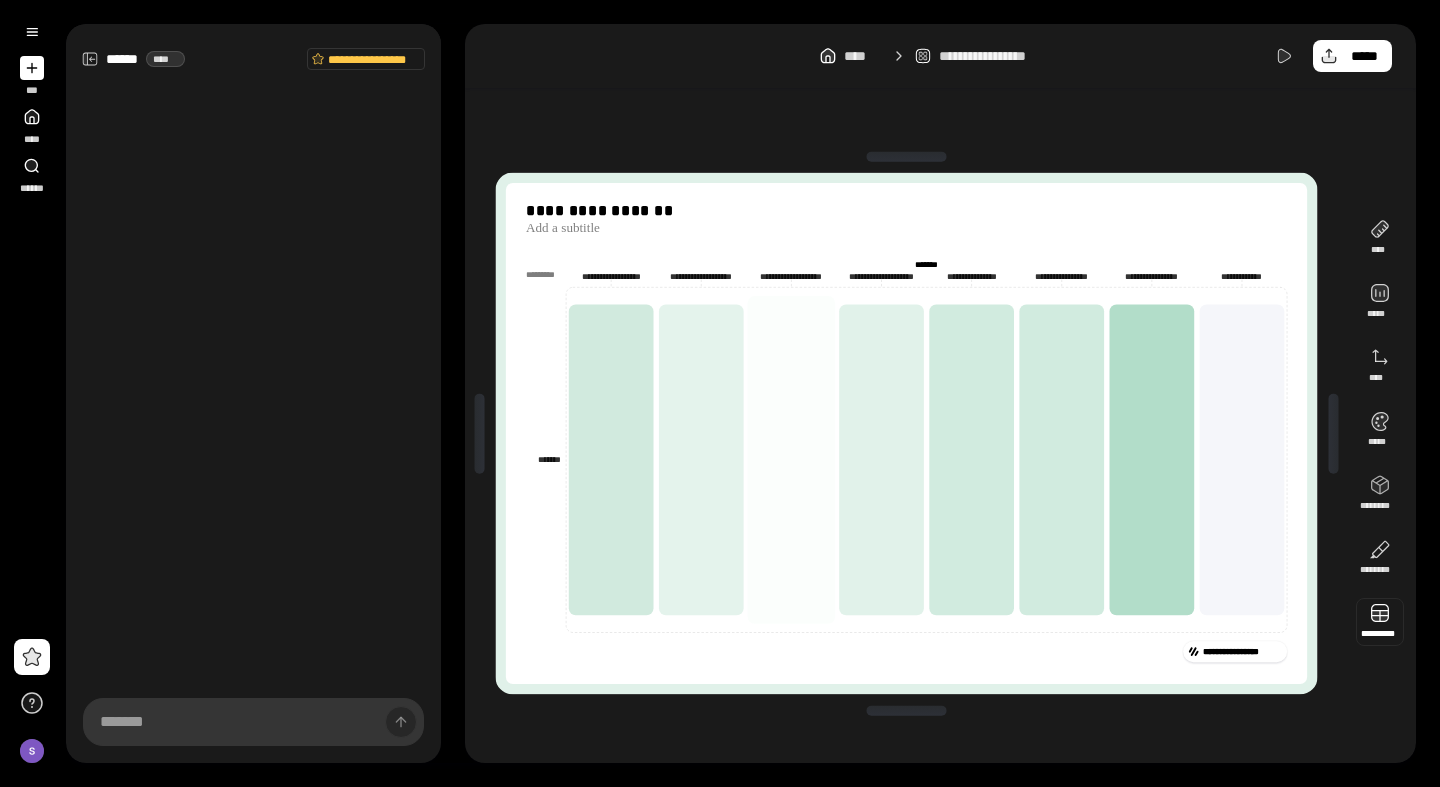 click at bounding box center (1380, 622) 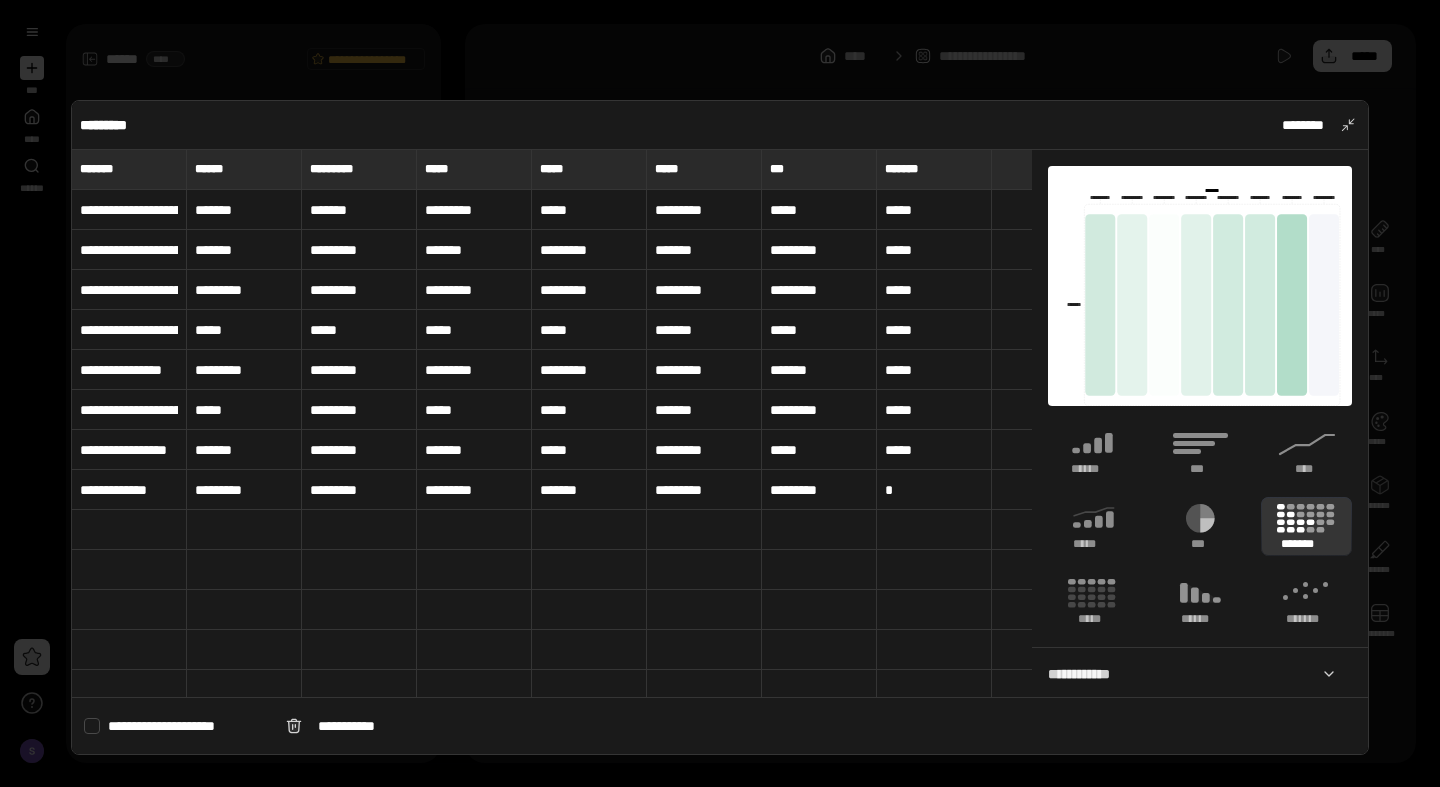 click on "*******" at bounding box center (244, 210) 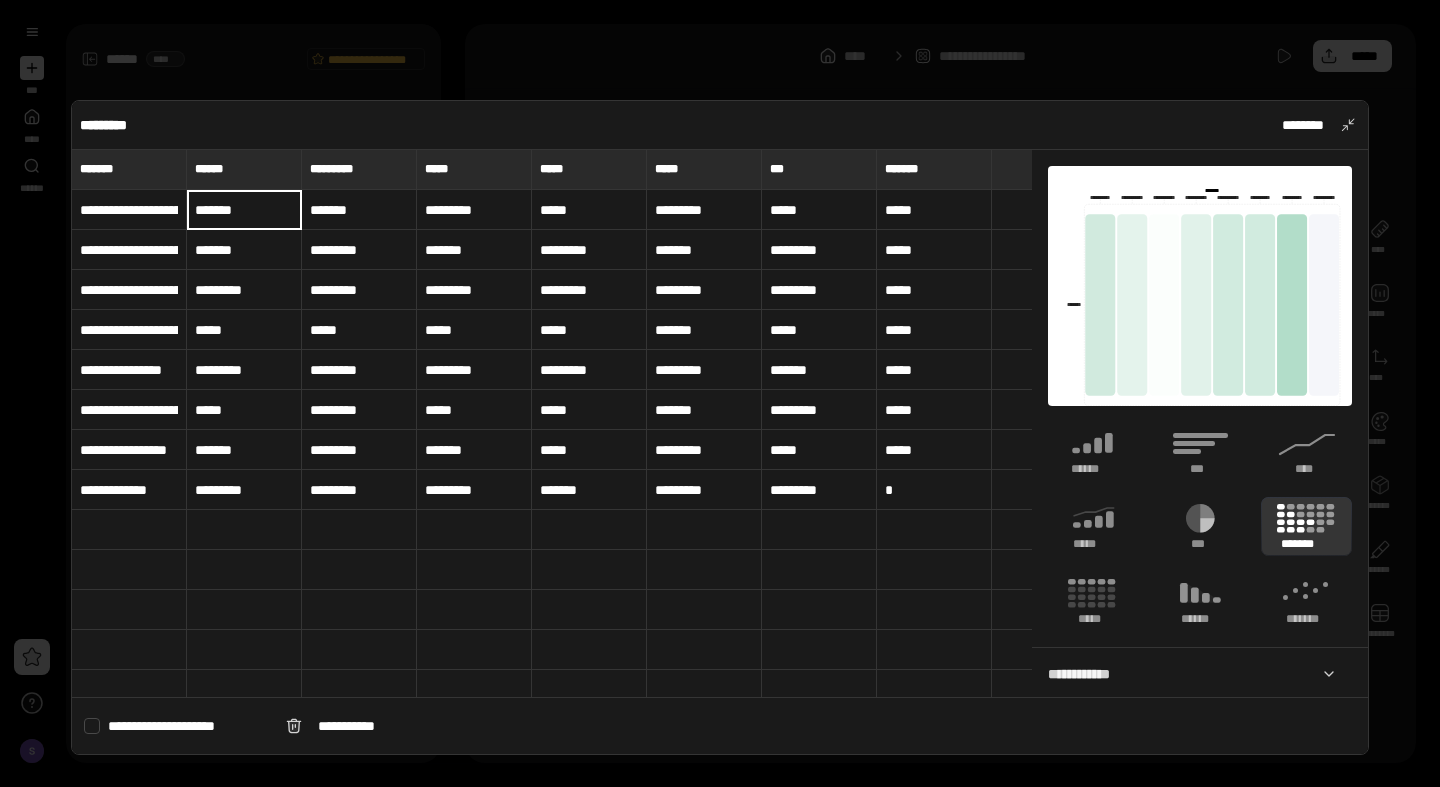 click on "*******" at bounding box center [244, 210] 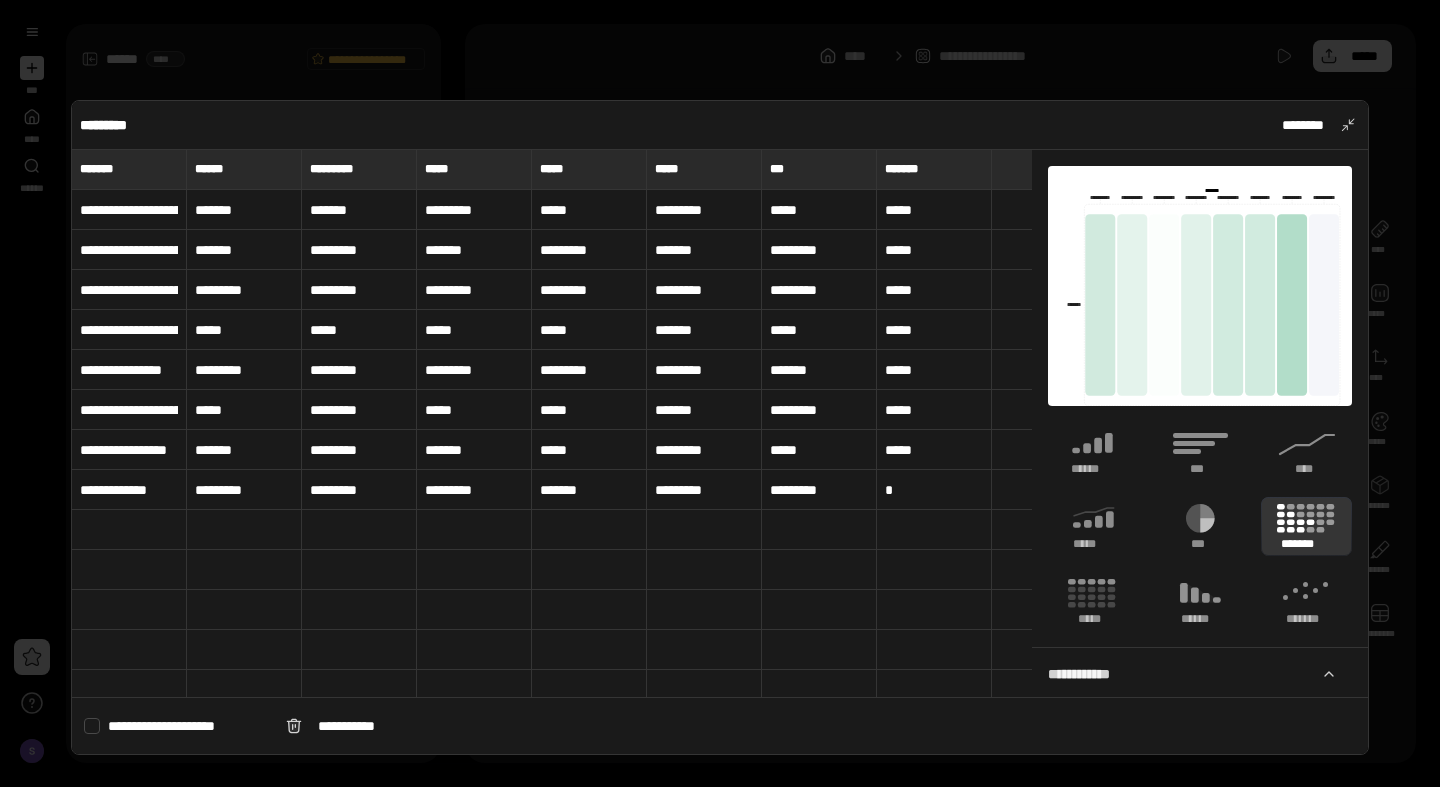 click 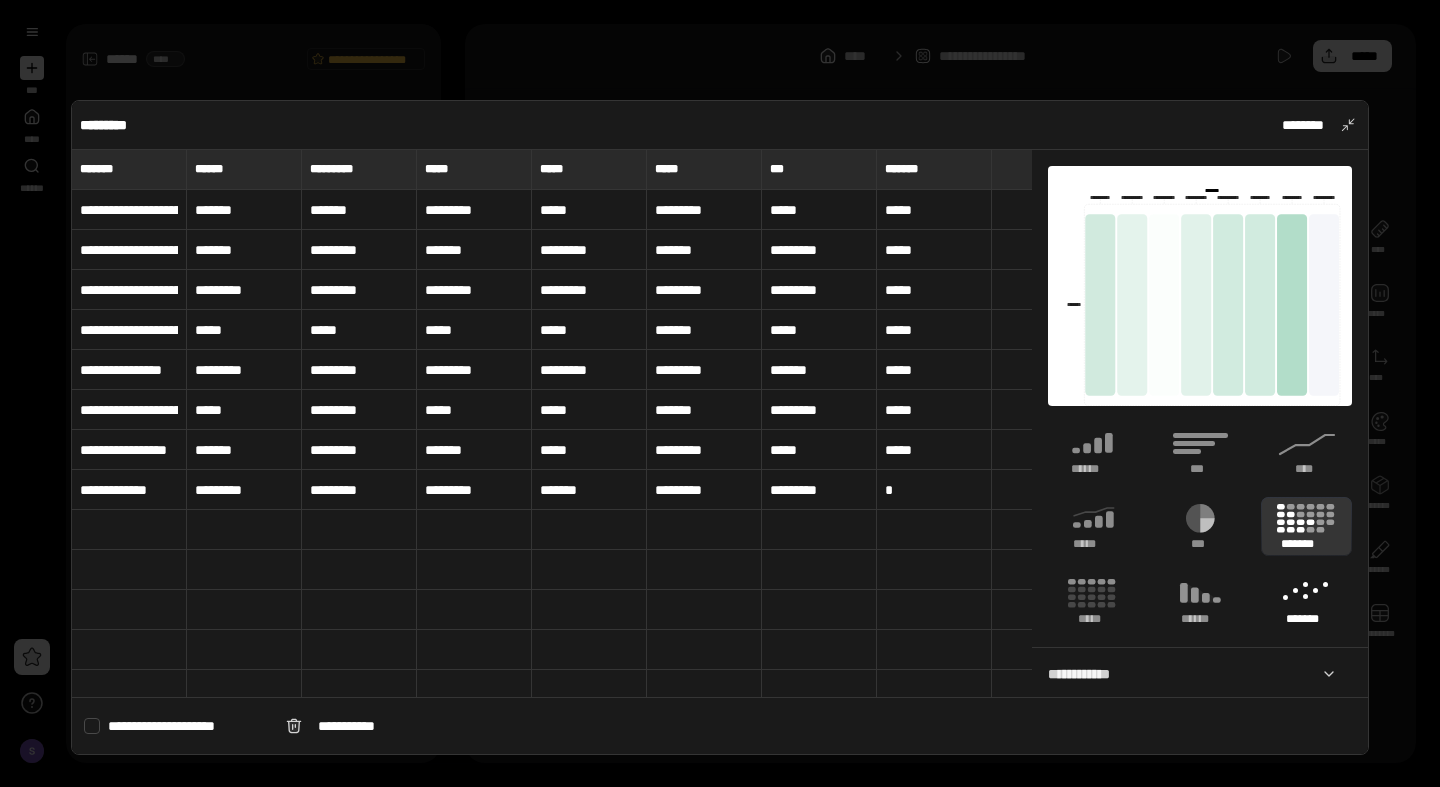 scroll, scrollTop: 93, scrollLeft: 0, axis: vertical 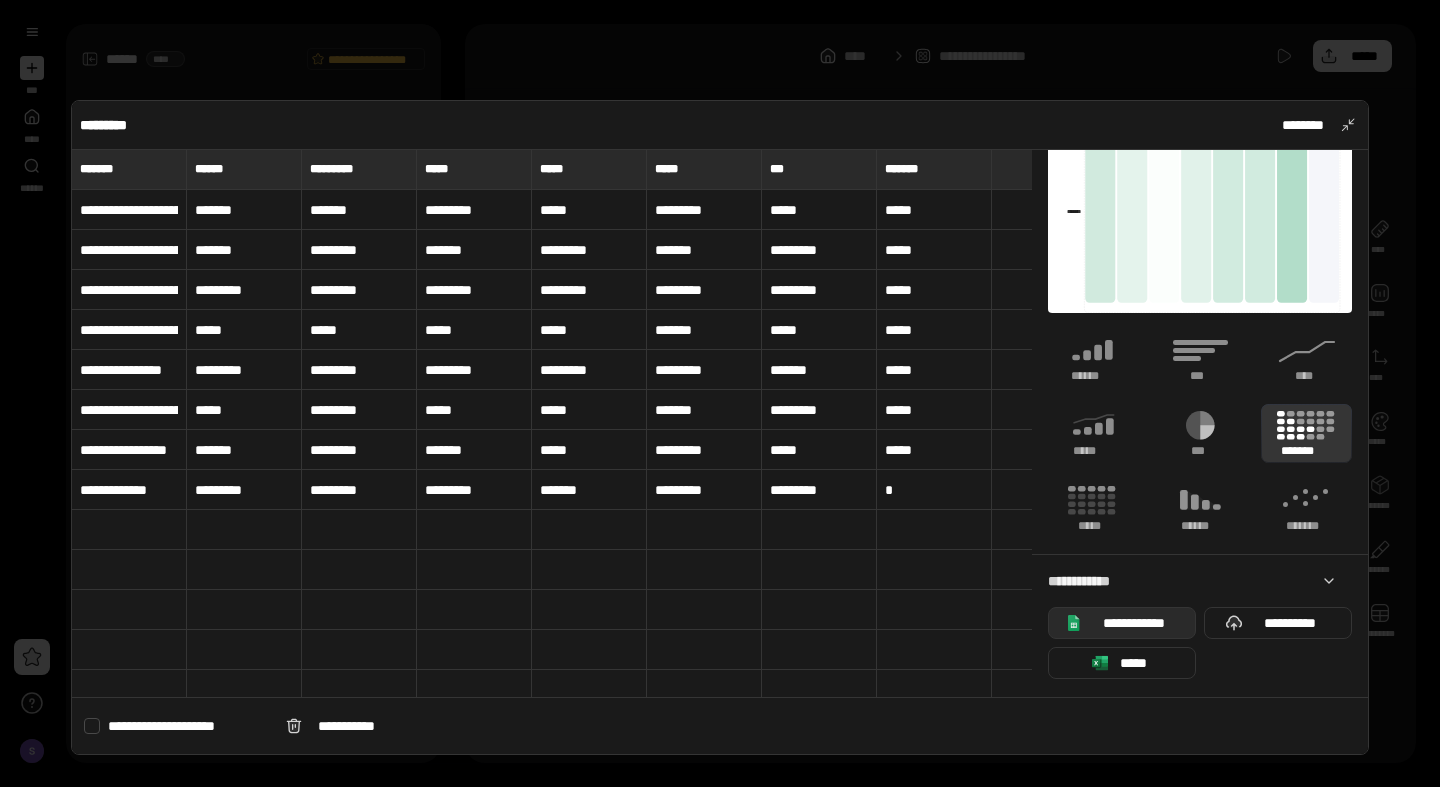 click on "**********" at bounding box center [1134, 623] 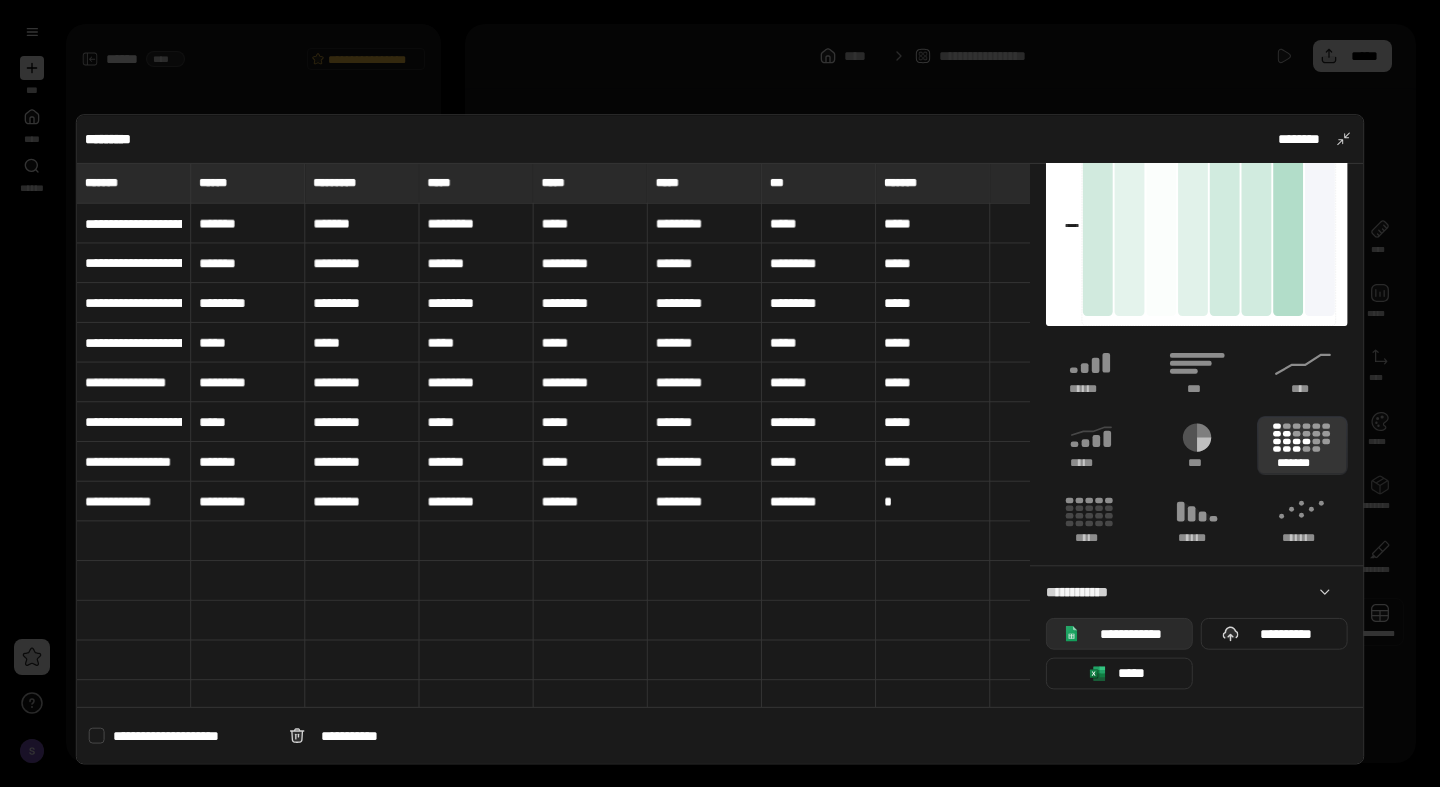 scroll, scrollTop: 0, scrollLeft: 0, axis: both 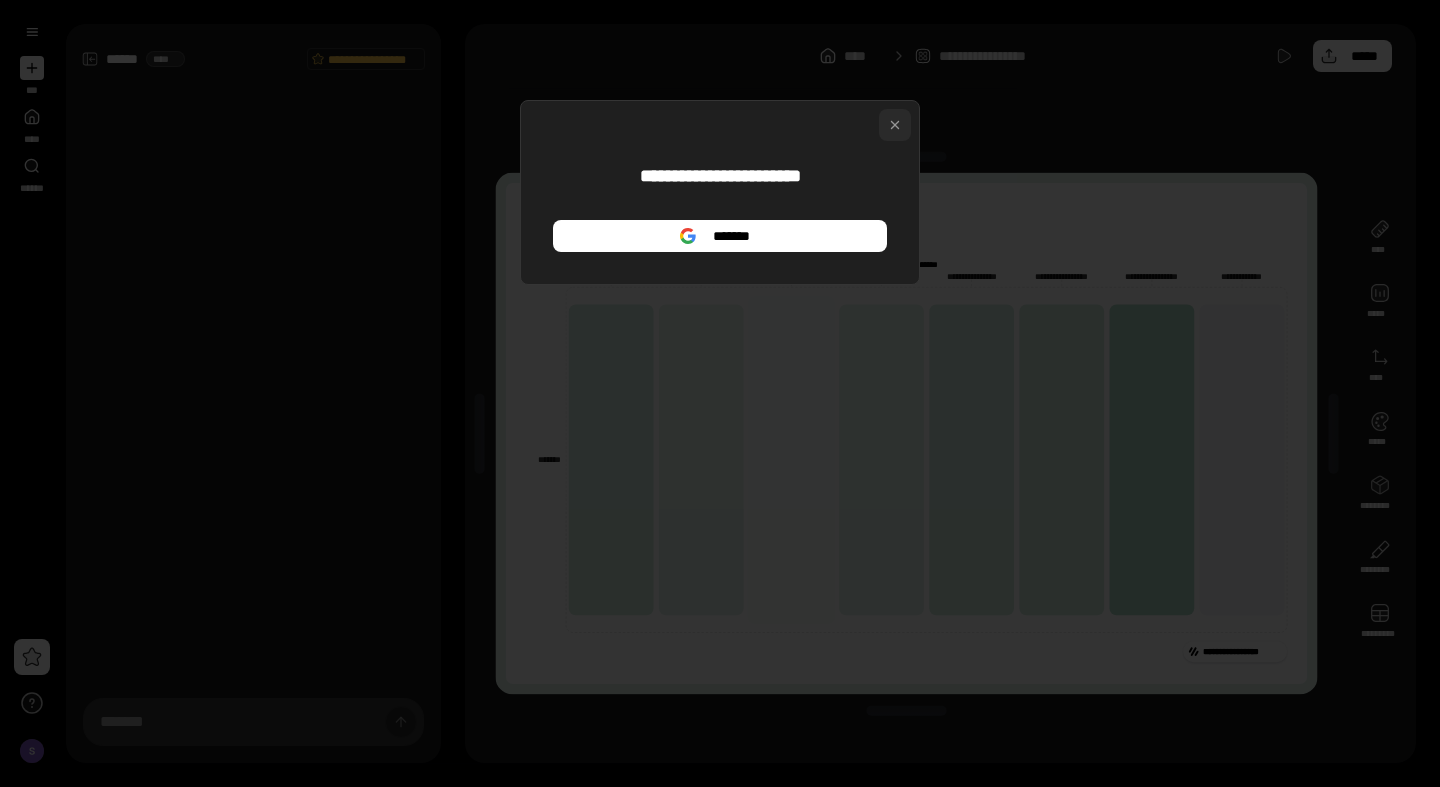 click at bounding box center (895, 125) 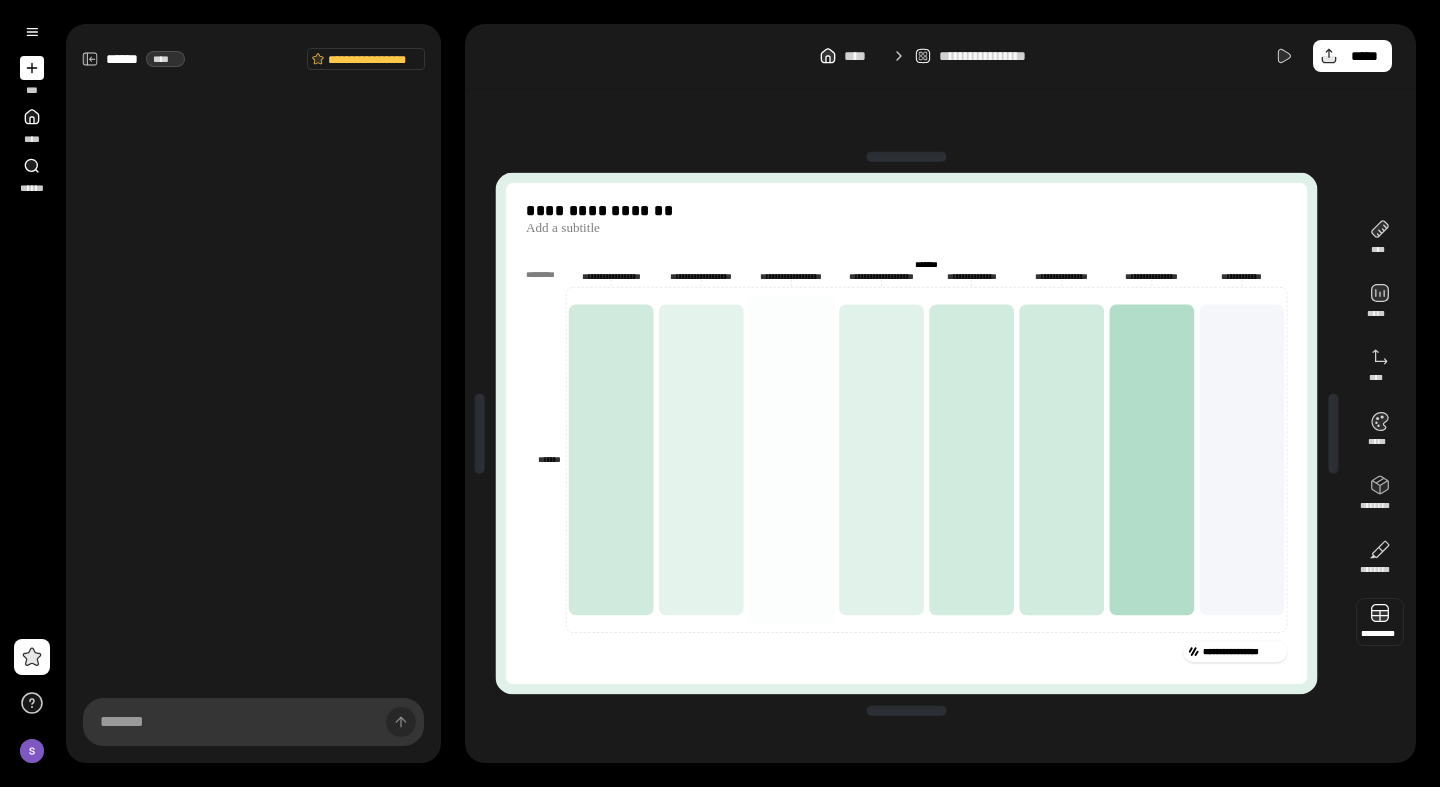 click at bounding box center (1380, 622) 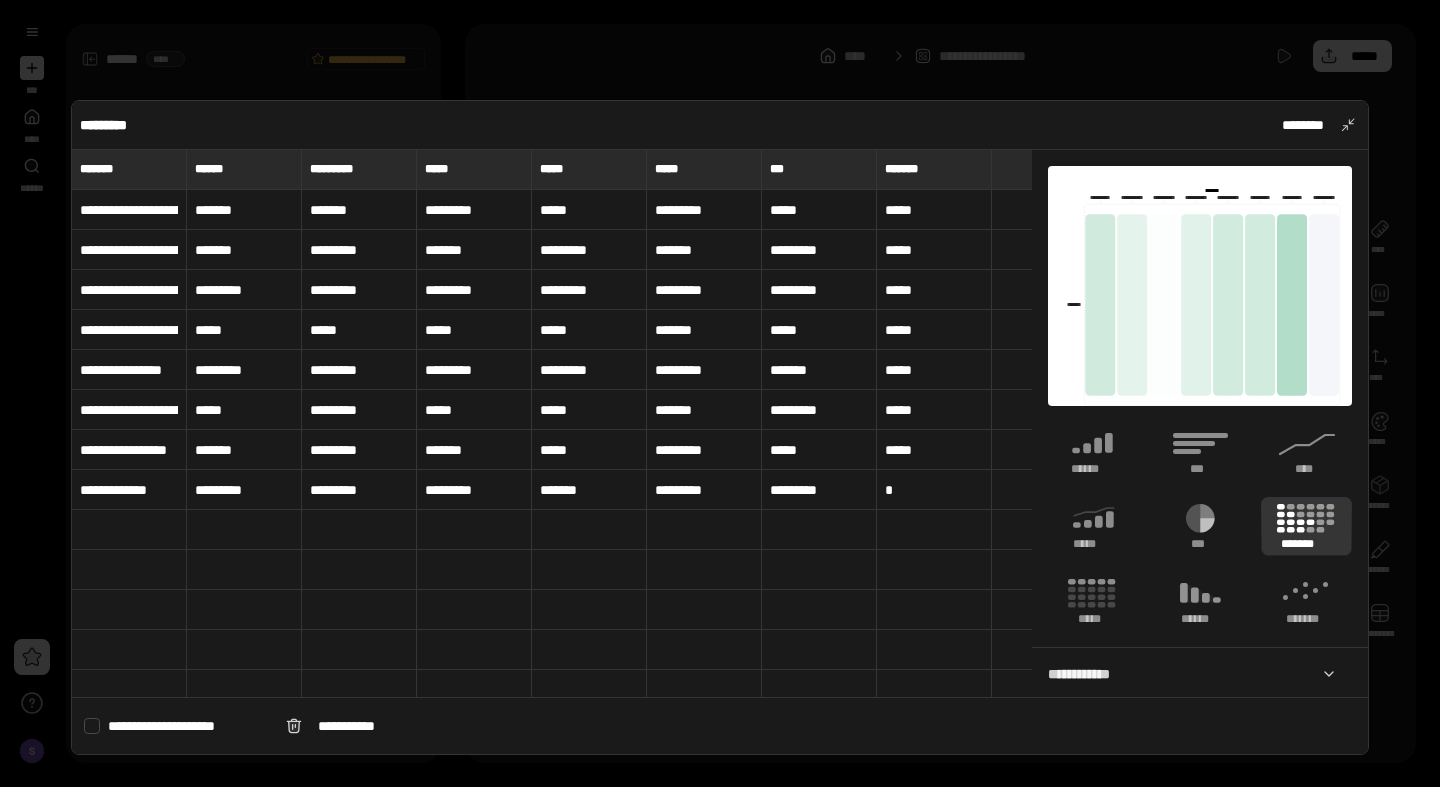 click on "**********" at bounding box center (1192, 674) 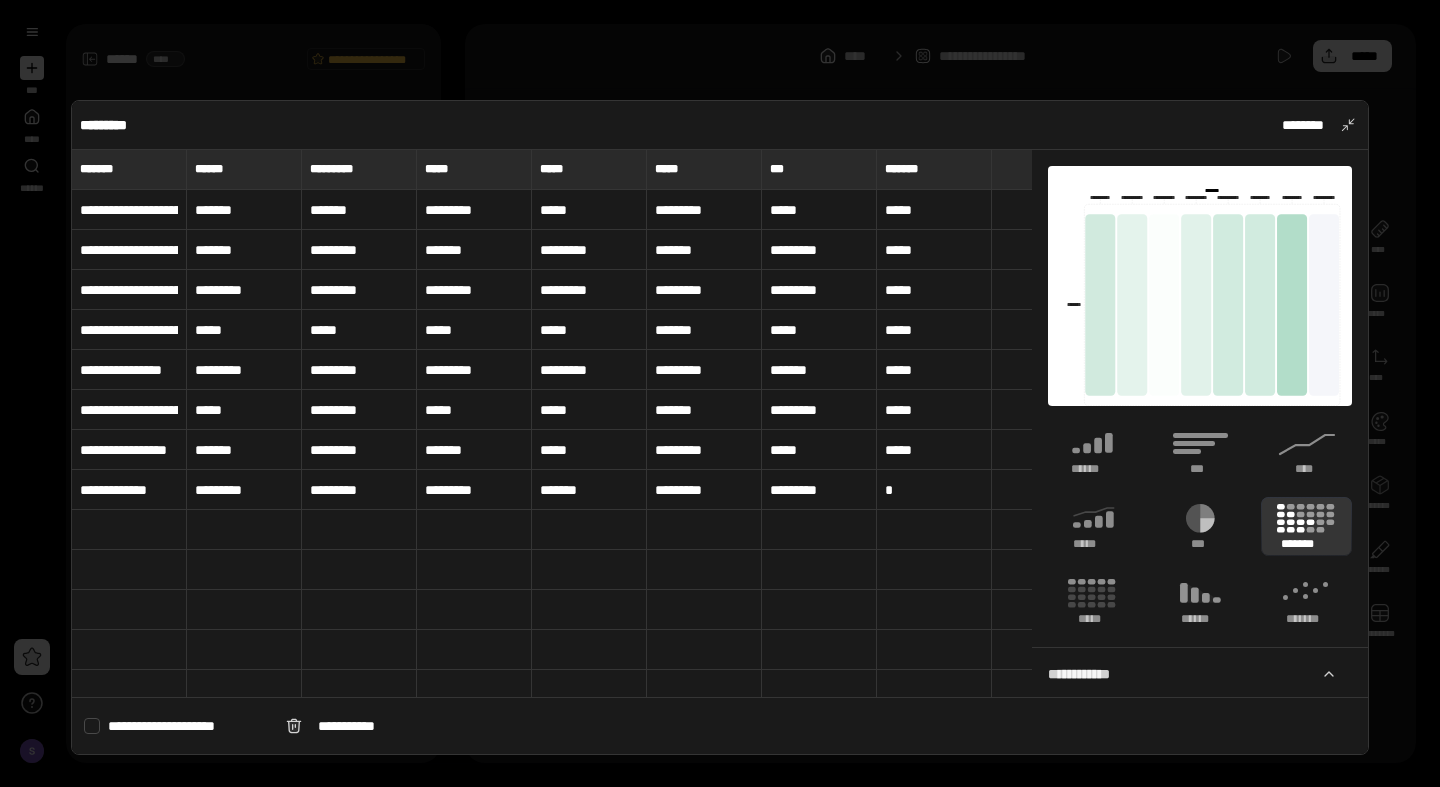 scroll, scrollTop: 93, scrollLeft: 0, axis: vertical 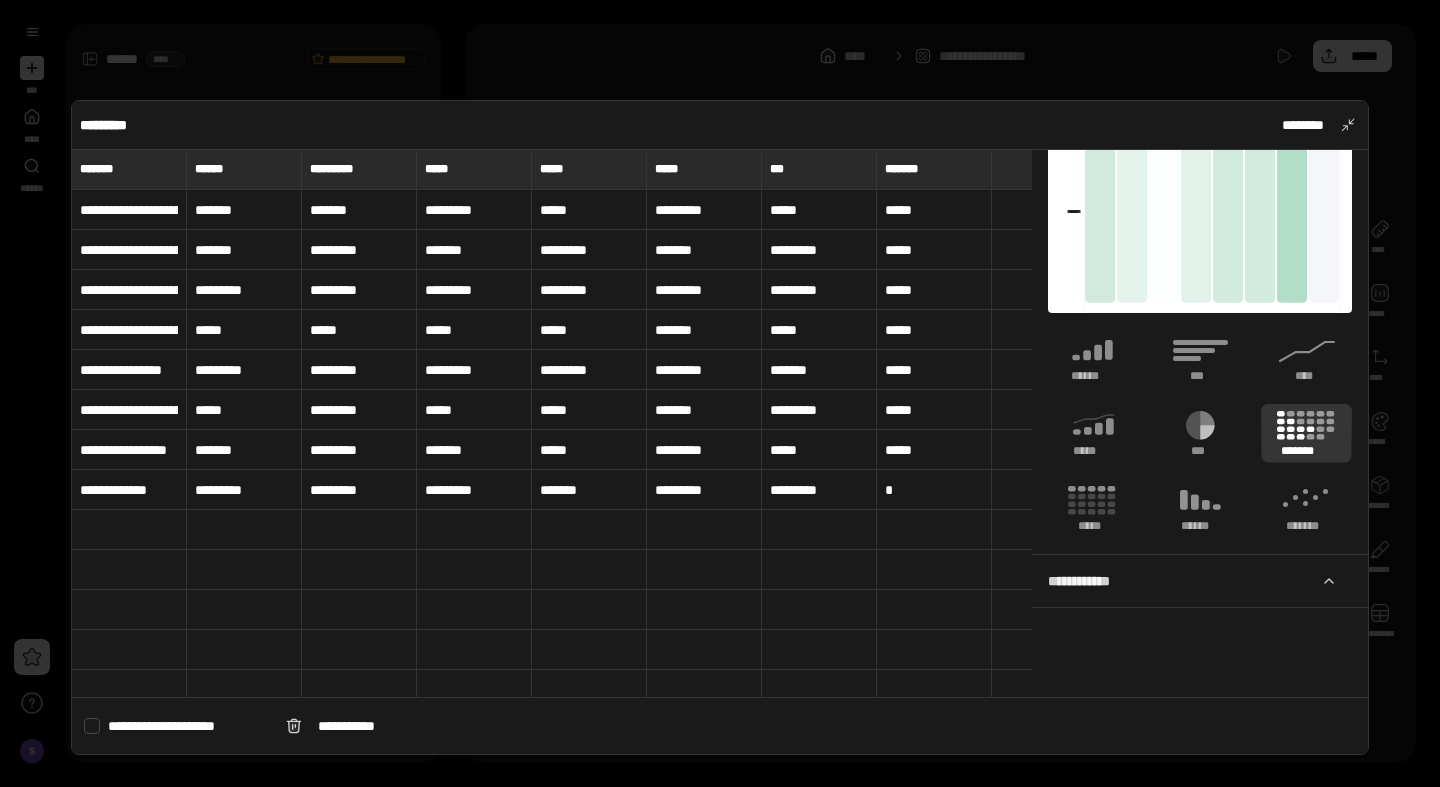 click on "[REDACTED]" at bounding box center [1200, 423] 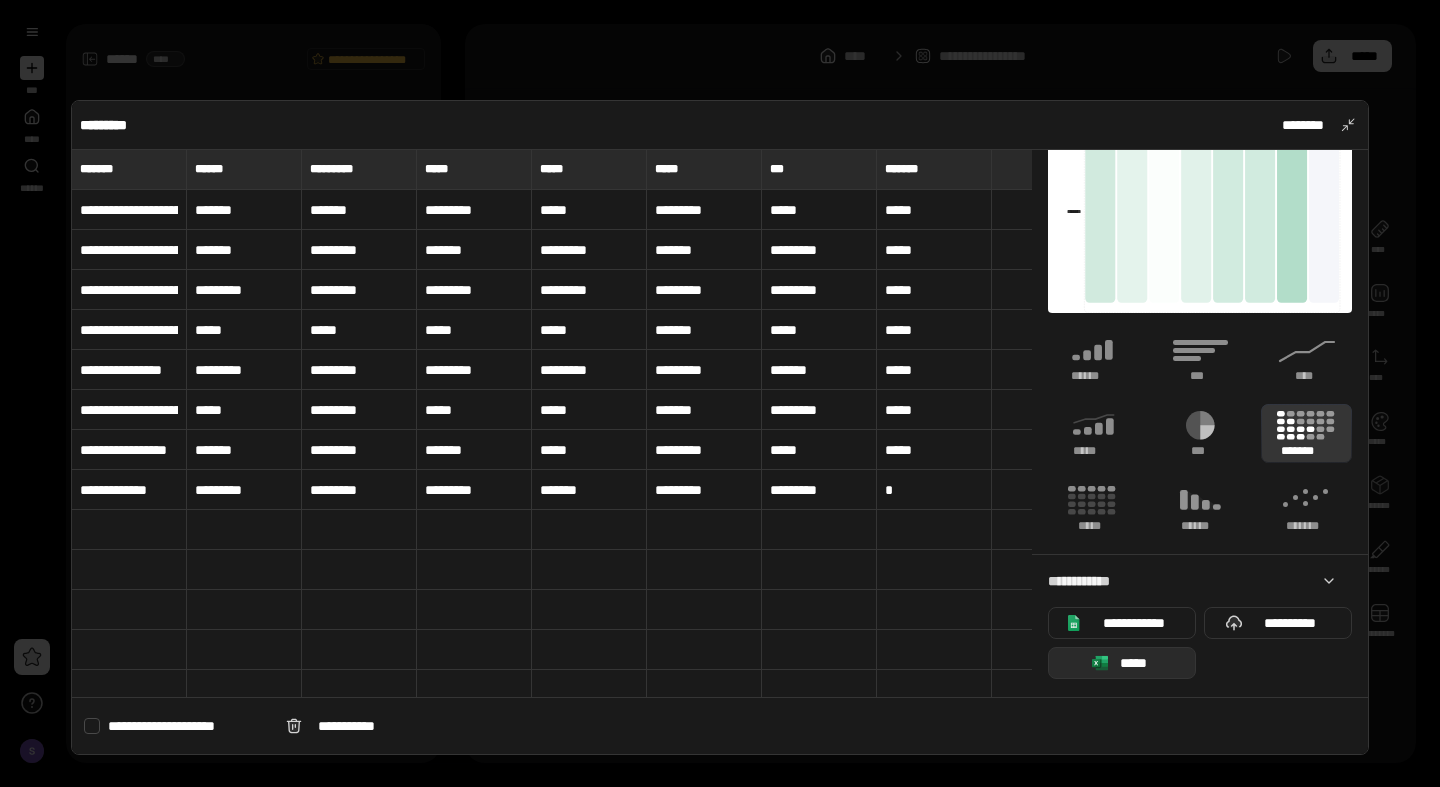 click on "*****" at bounding box center (1122, 663) 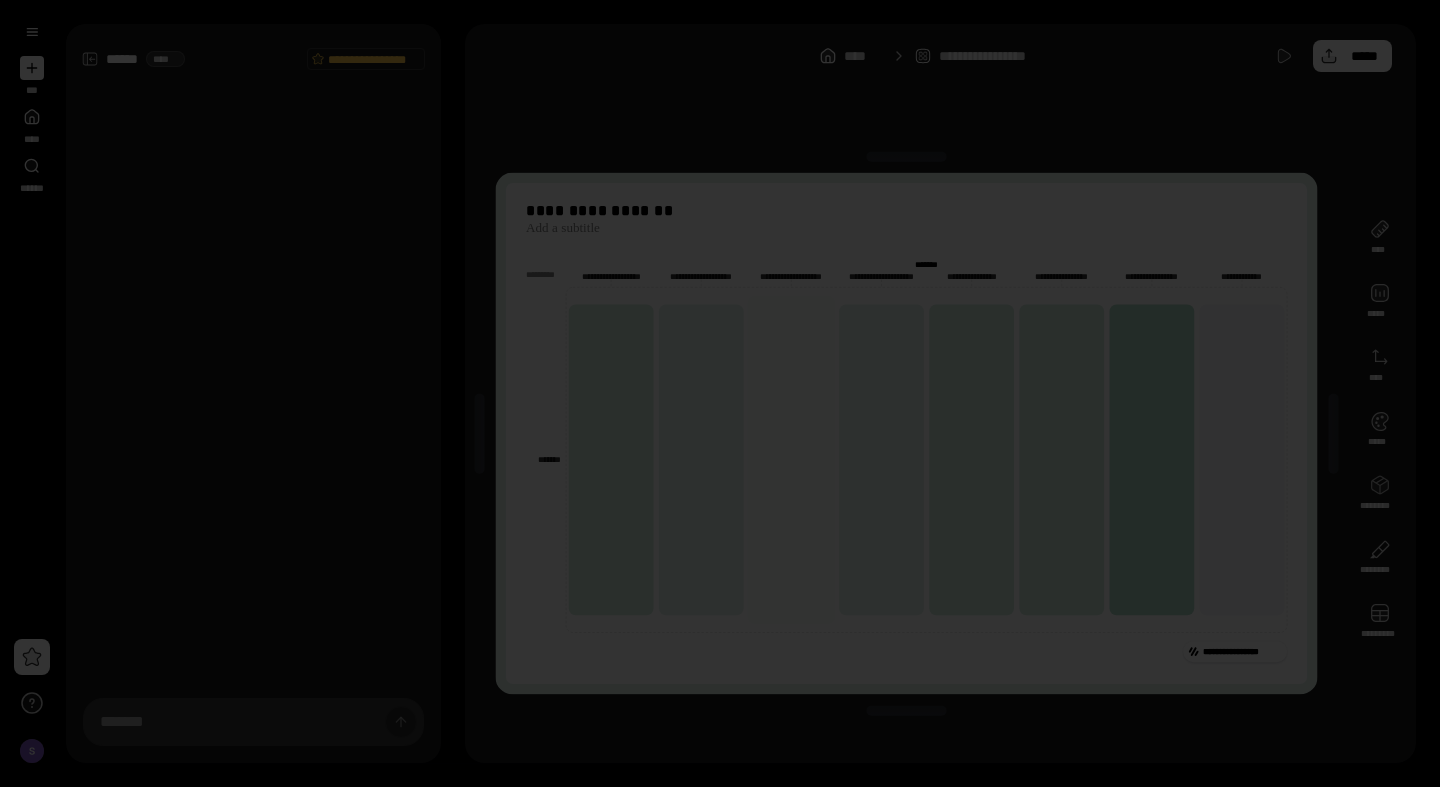 scroll, scrollTop: 93, scrollLeft: 0, axis: vertical 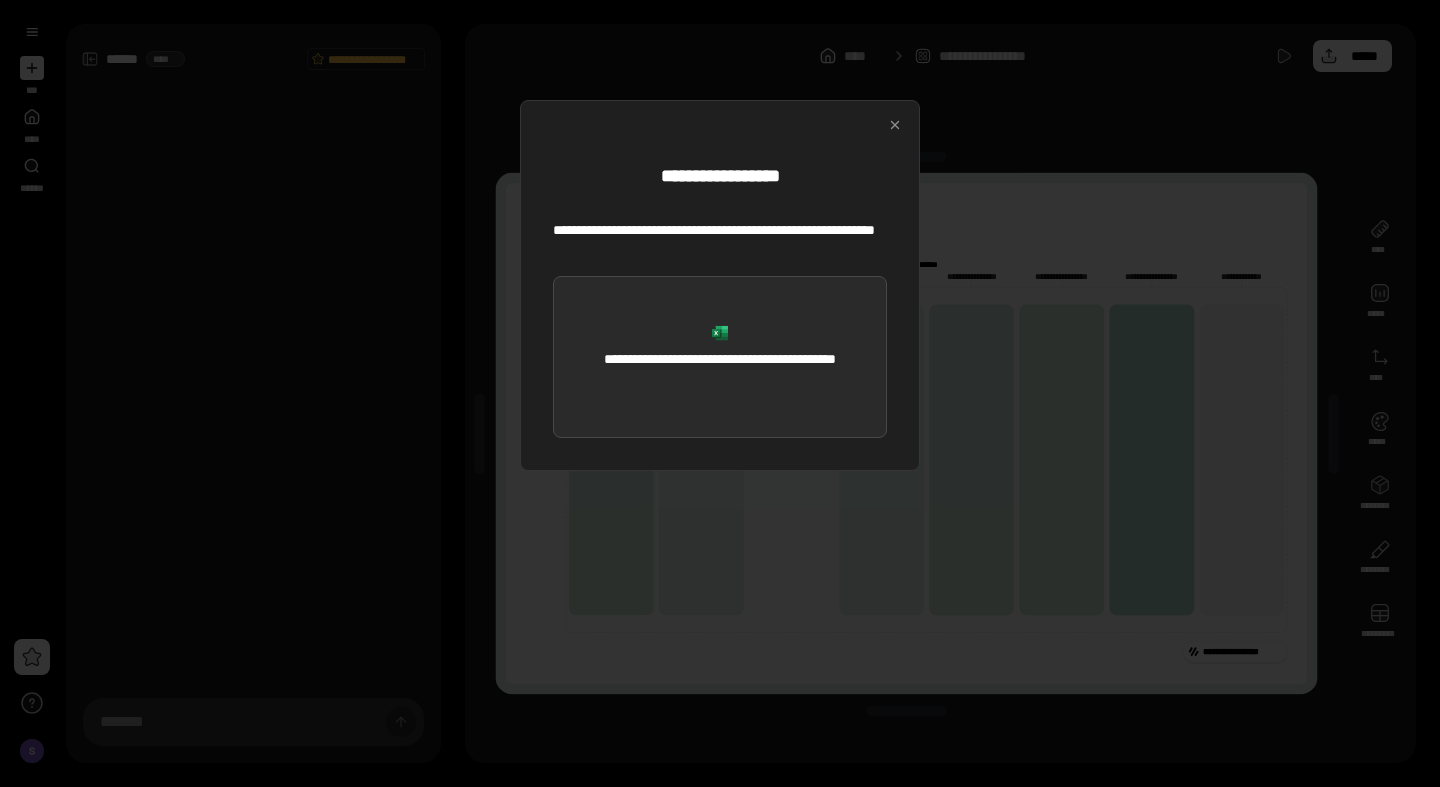 click on "**********" at bounding box center (720, 357) 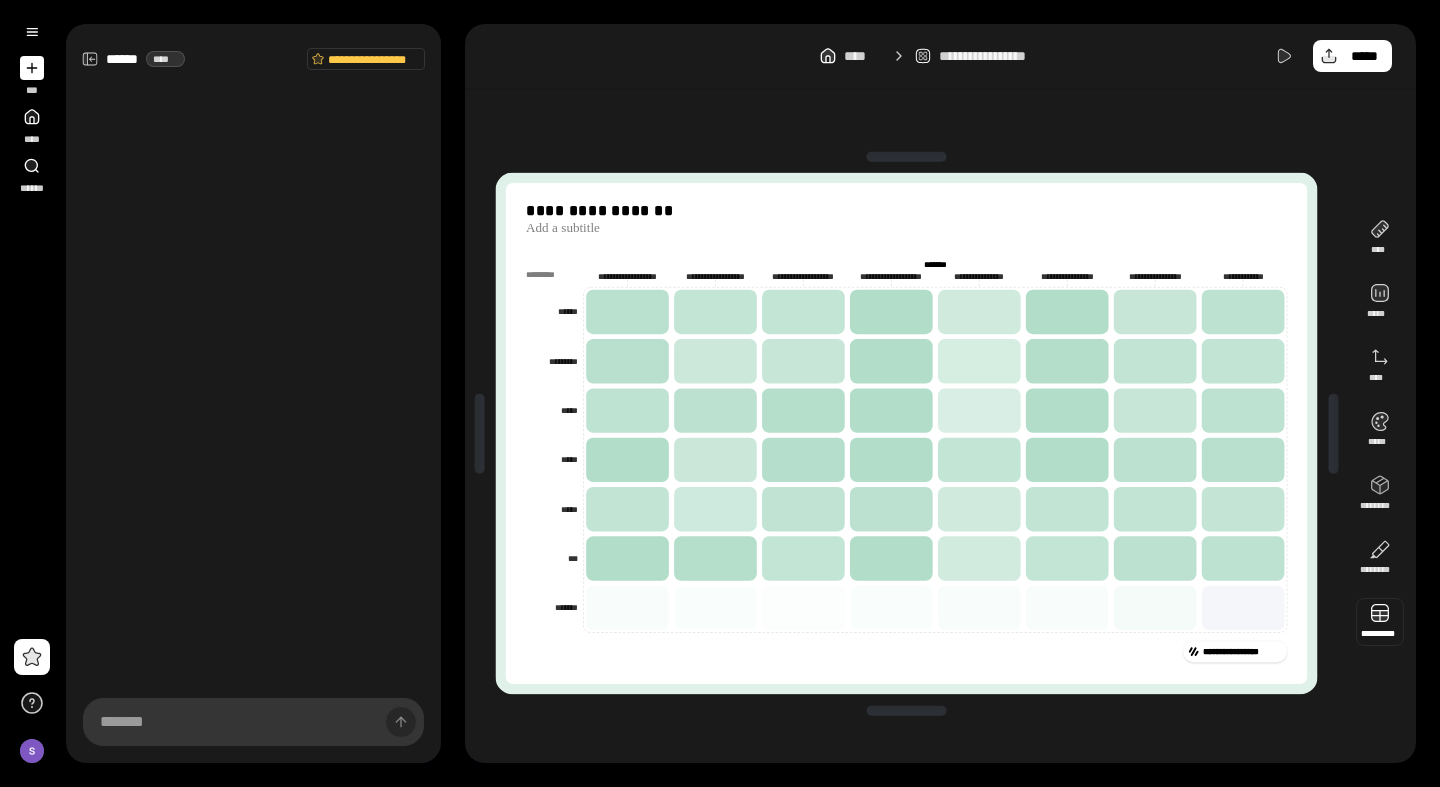click at bounding box center [1380, 622] 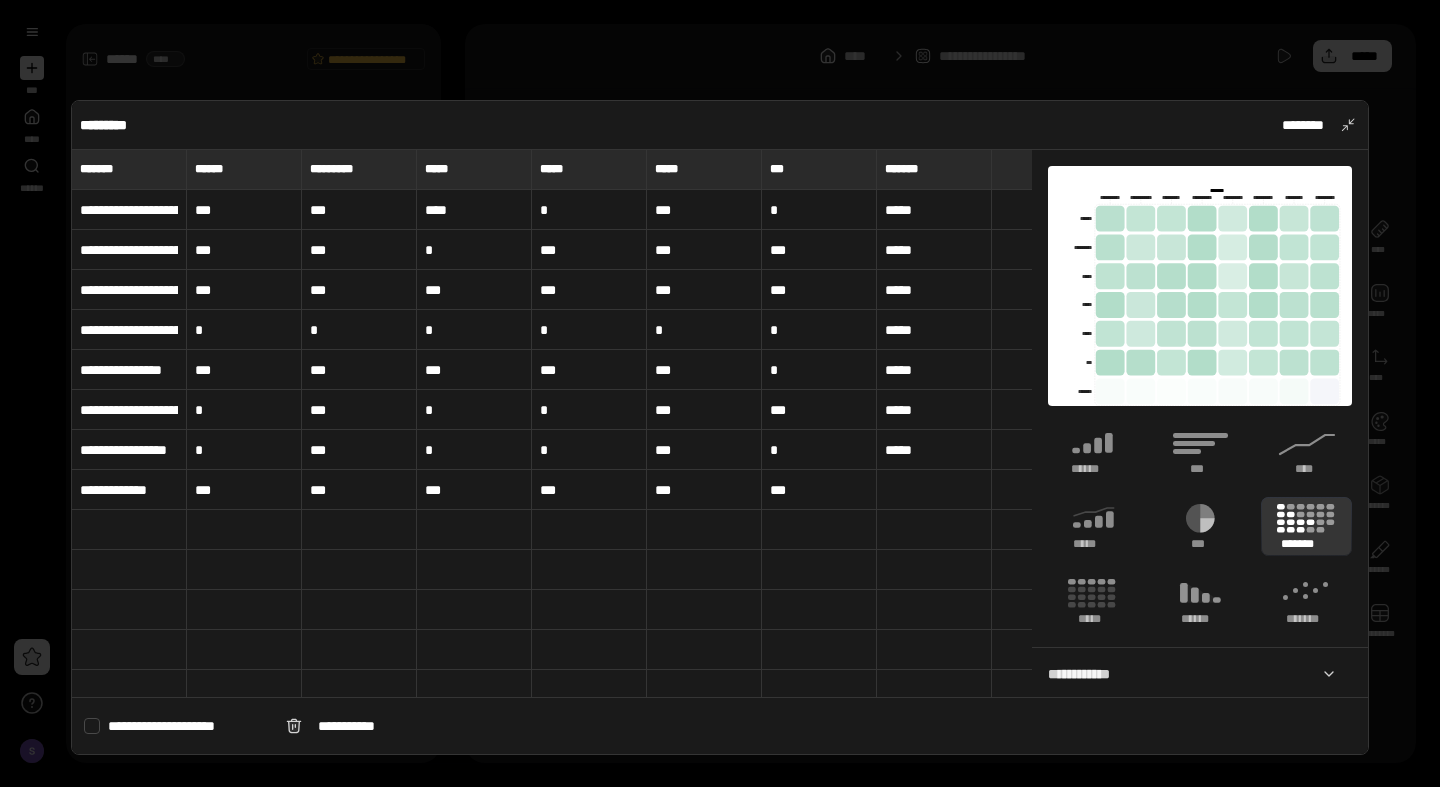 click at bounding box center [92, 726] 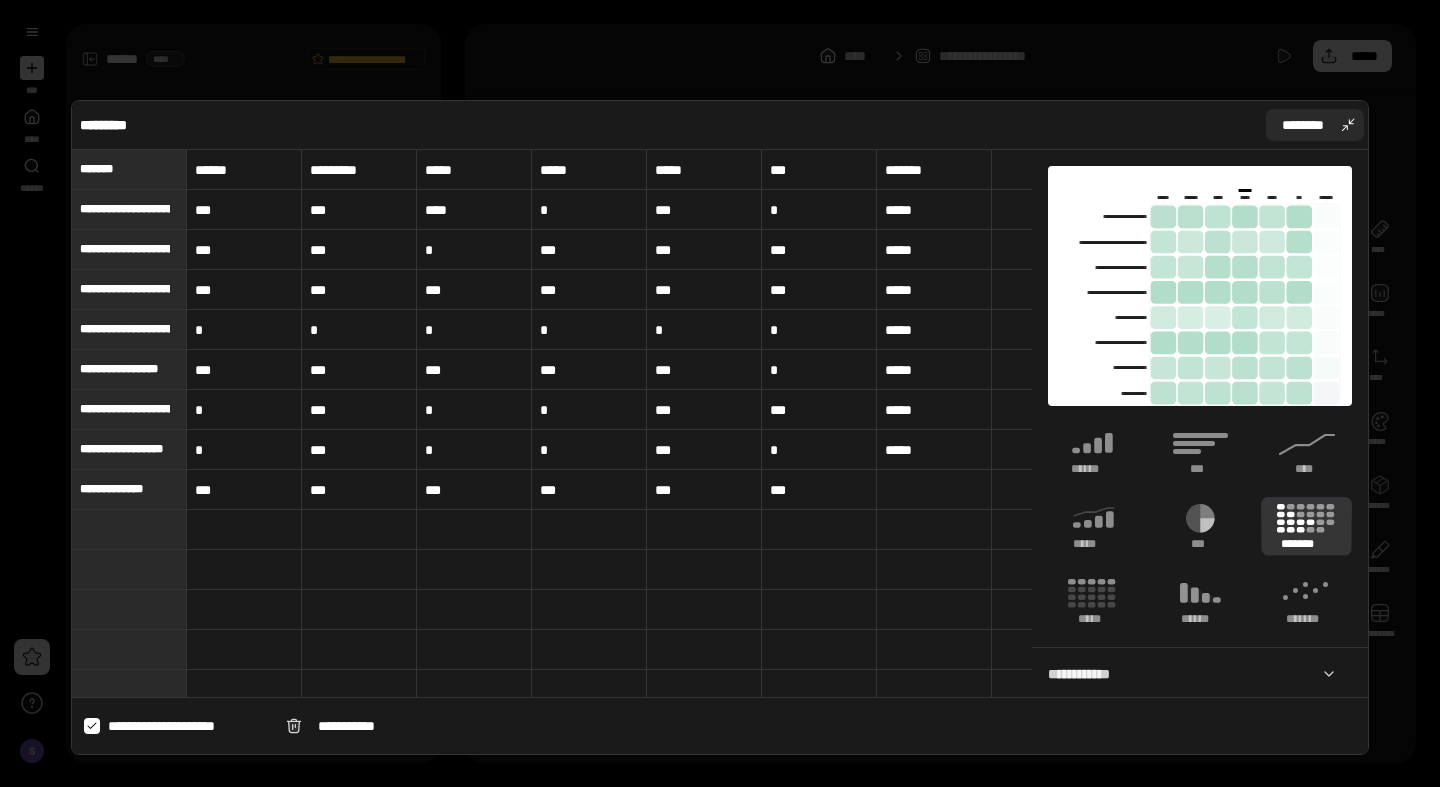 click on "********" at bounding box center (1315, 125) 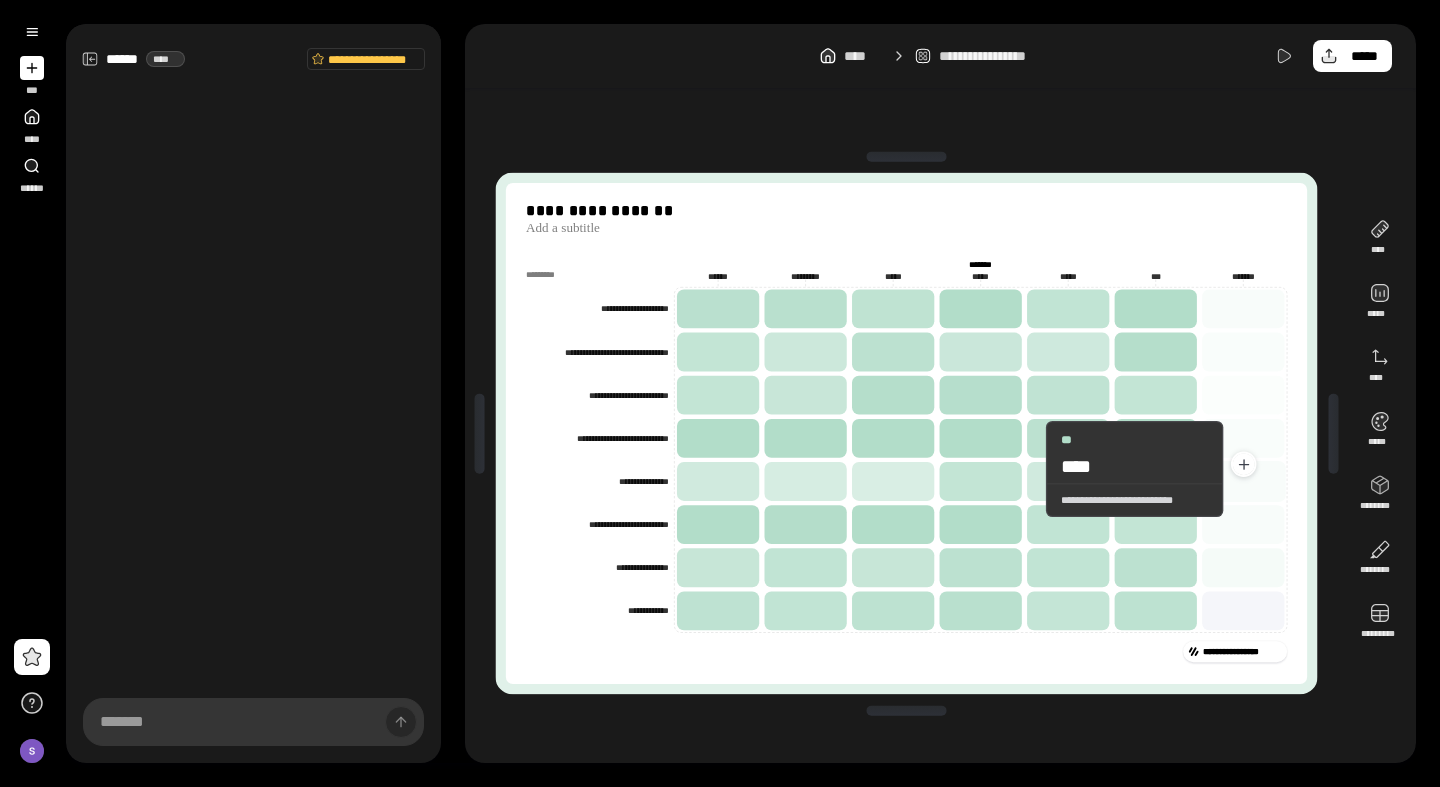 click 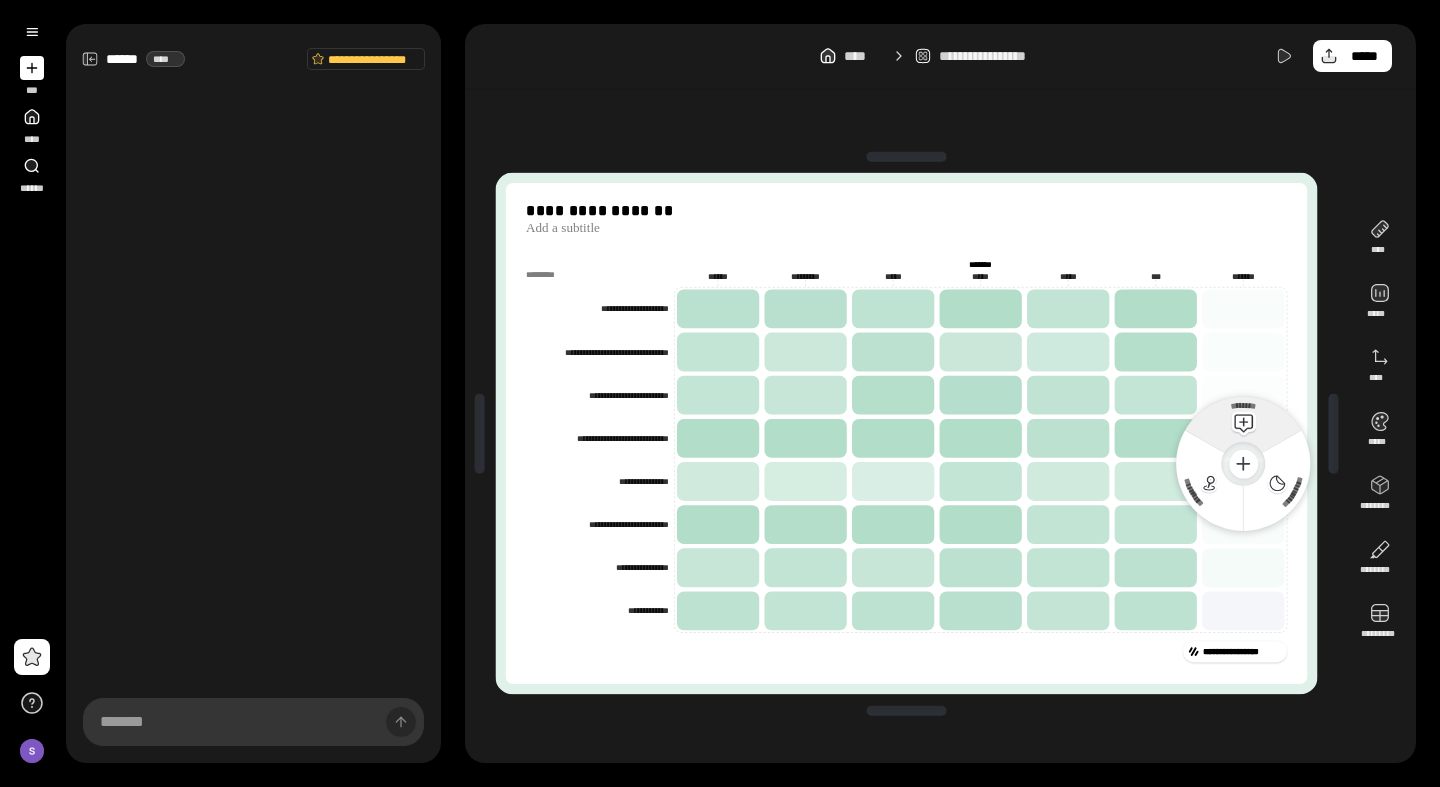 click 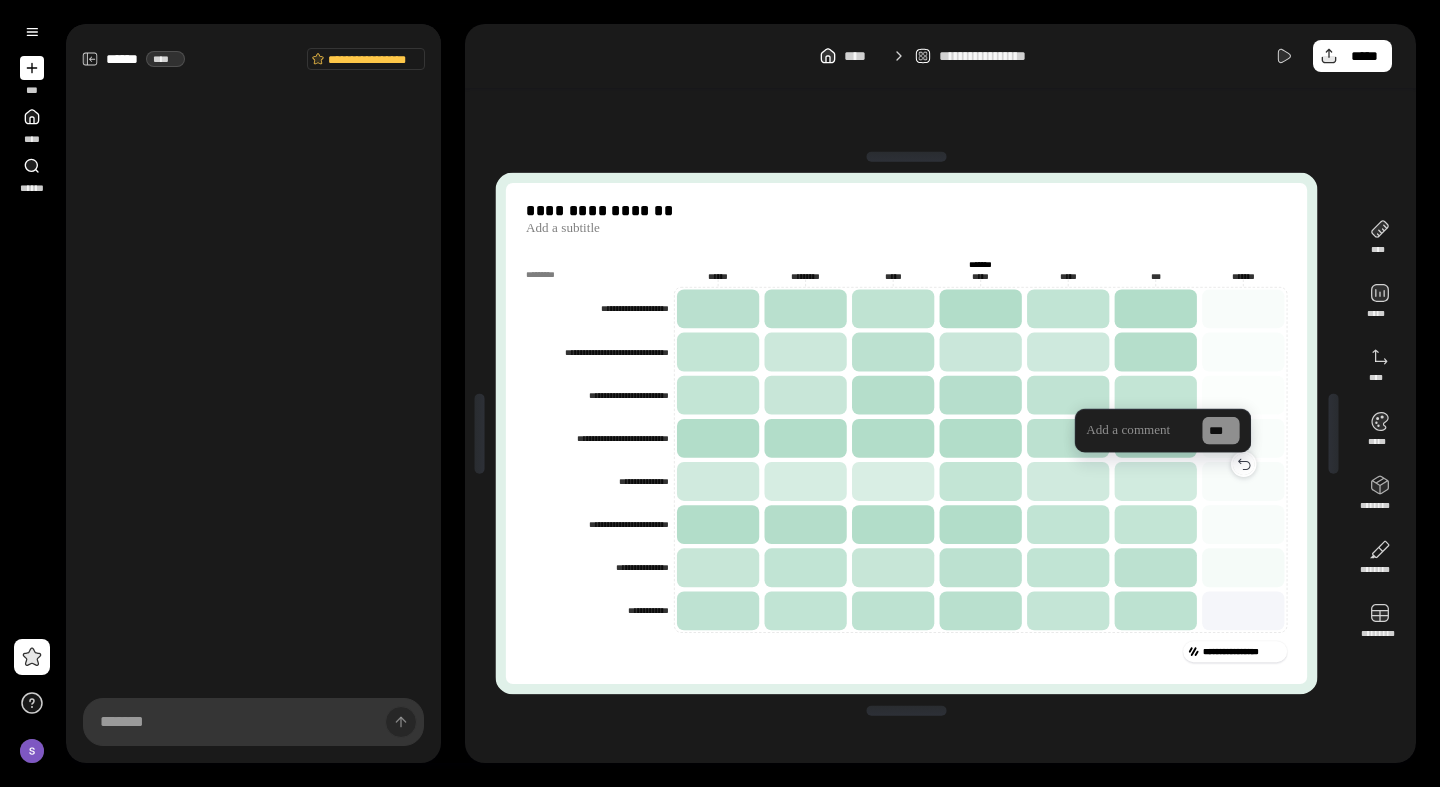click 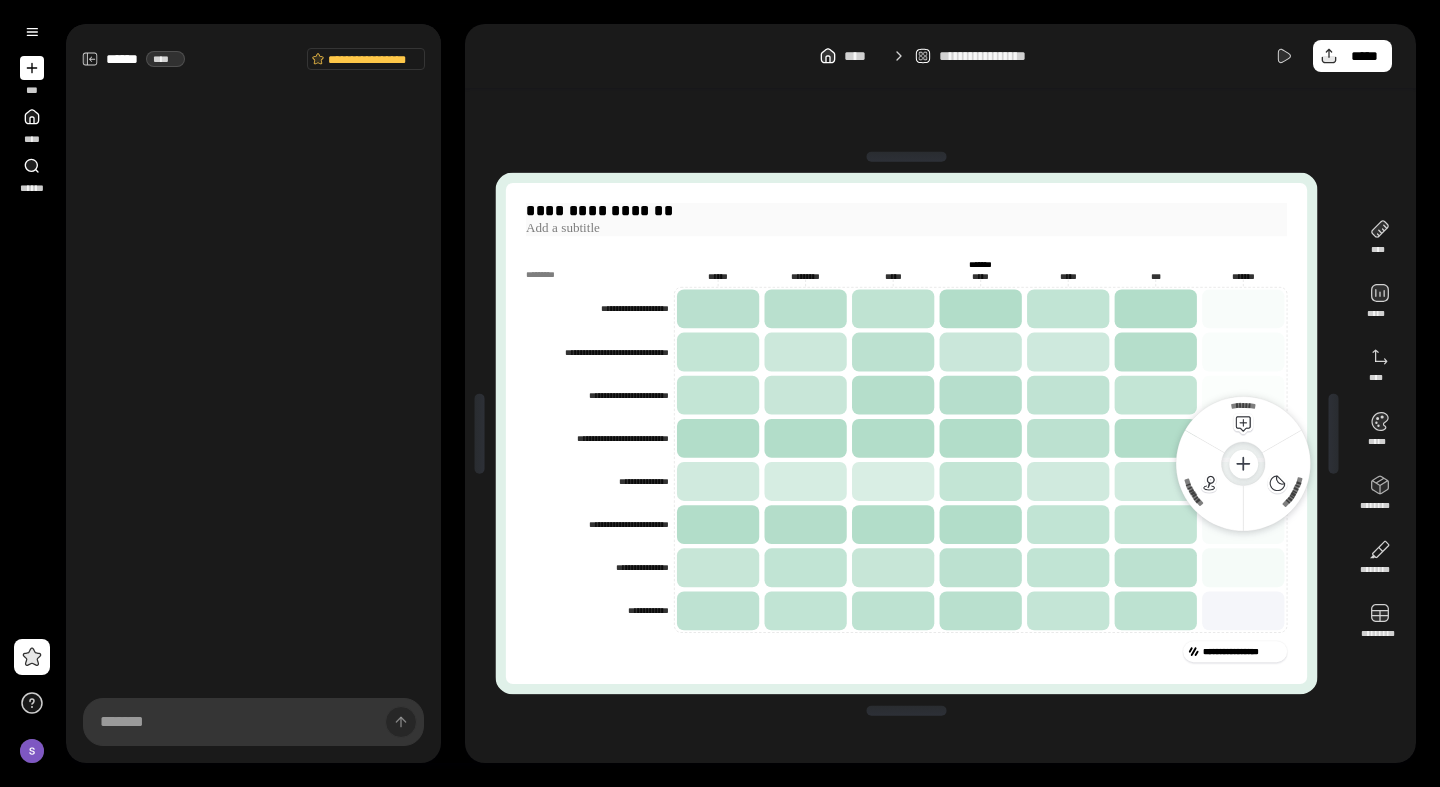 click at bounding box center [906, 228] 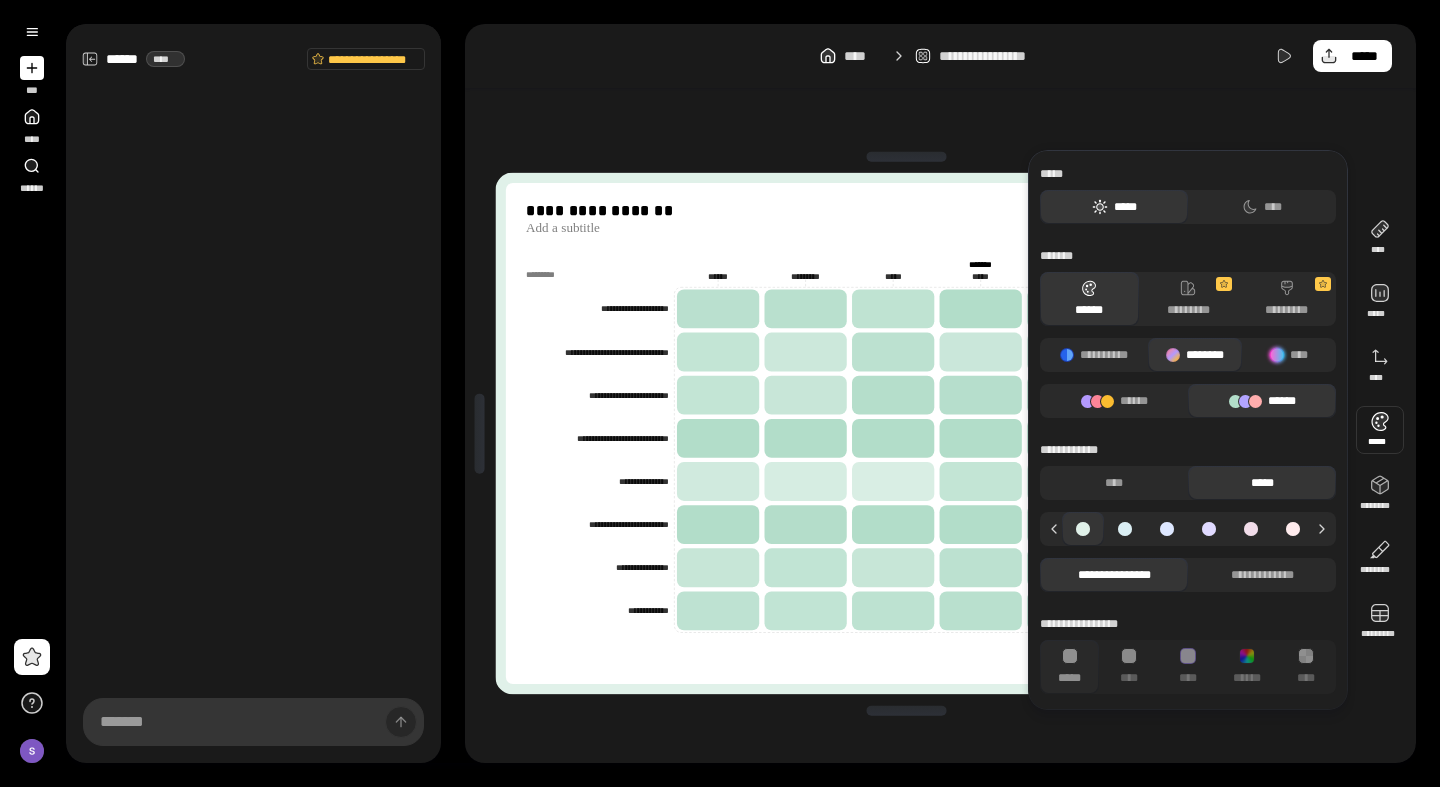 click at bounding box center [1380, 430] 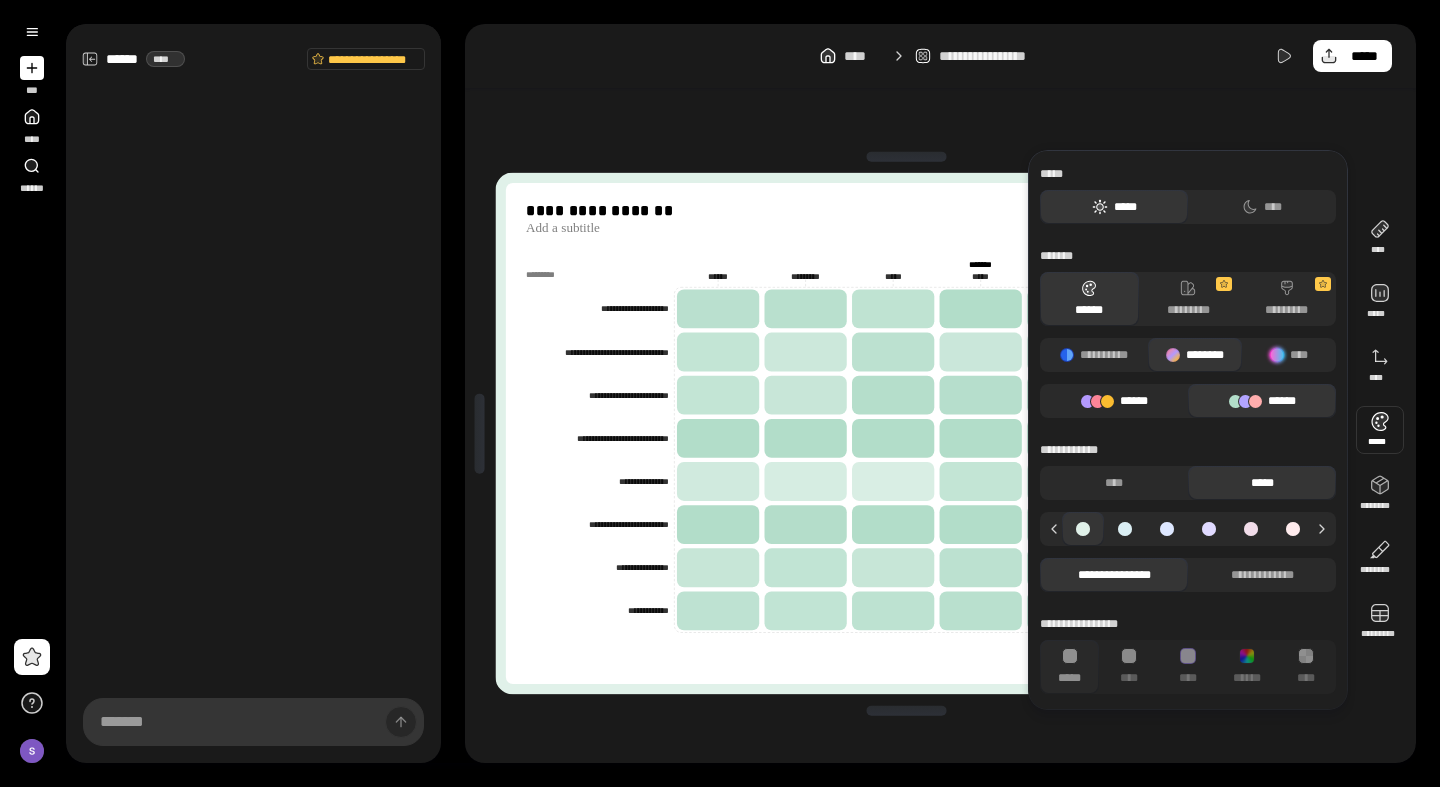 click on "******" at bounding box center (1114, 401) 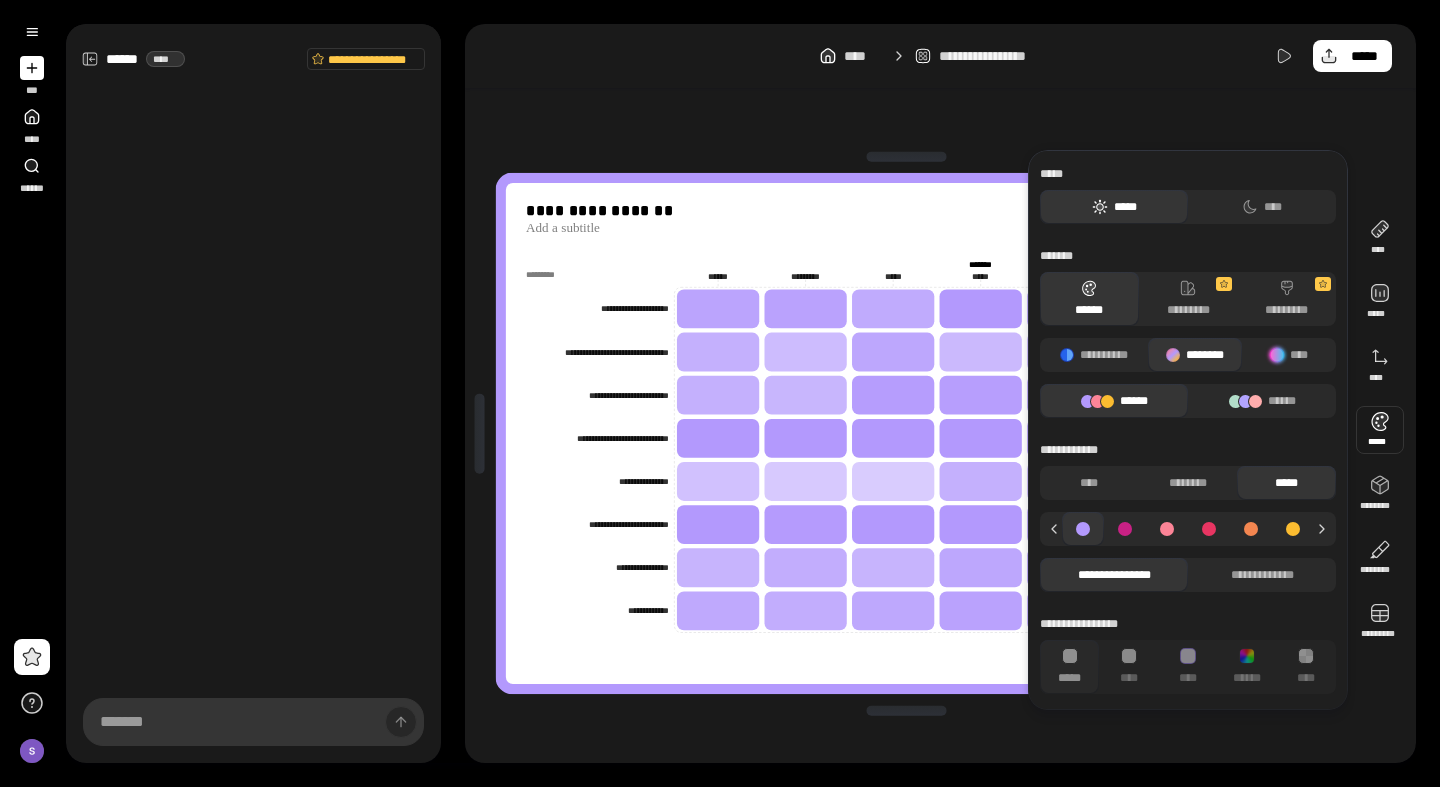click at bounding box center [1125, 529] 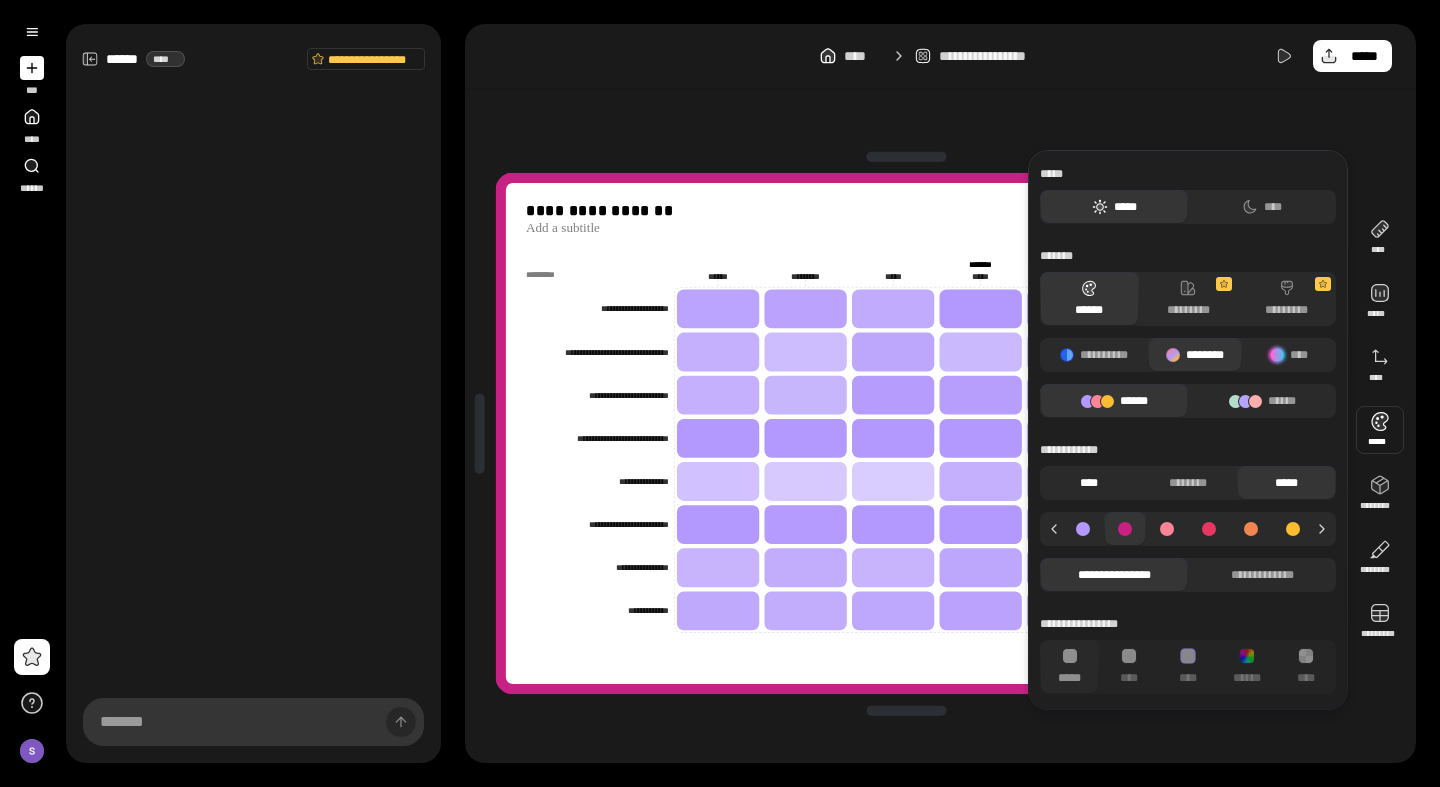 click on "****" at bounding box center [1089, 483] 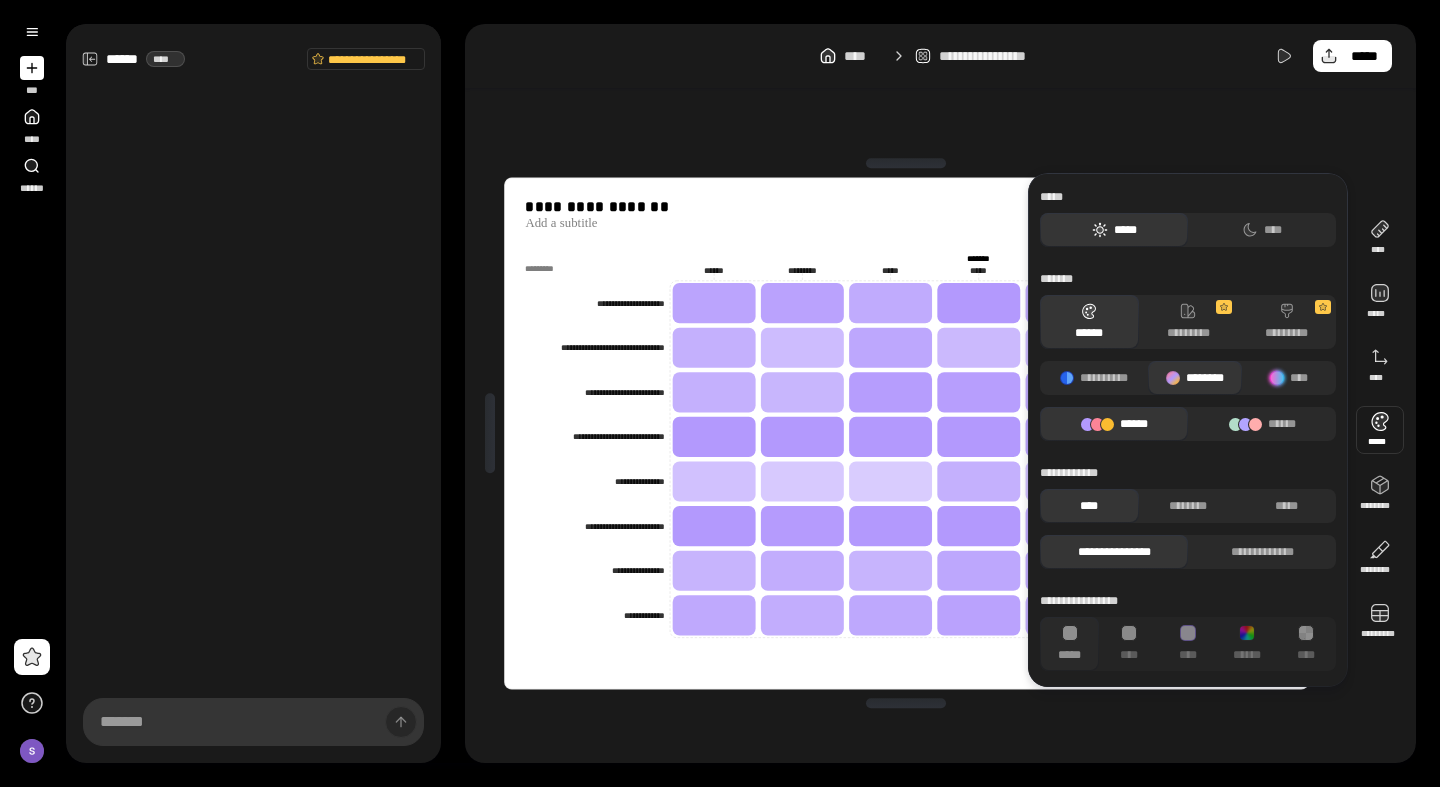 click on "******" at bounding box center [1114, 424] 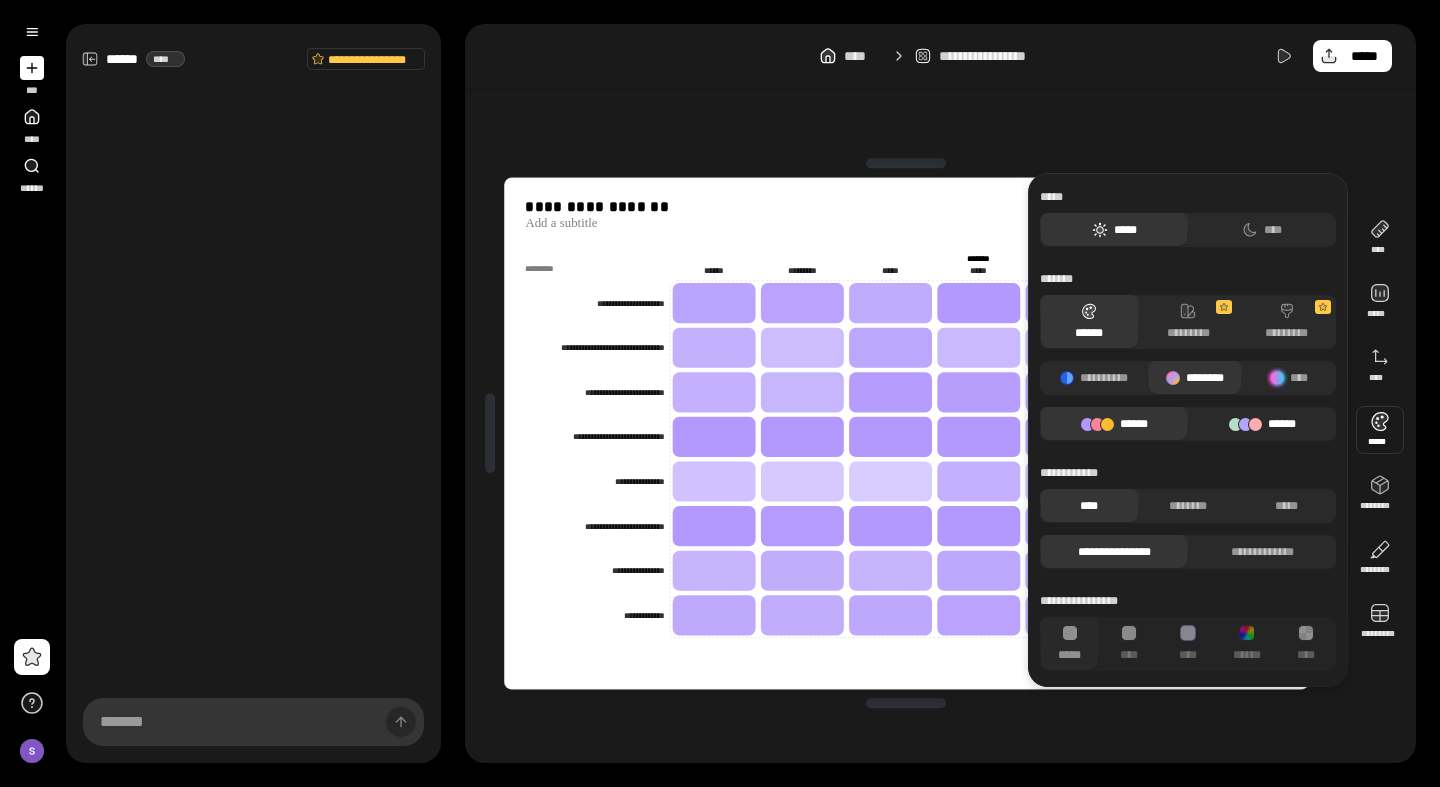 click on "******" at bounding box center (1262, 424) 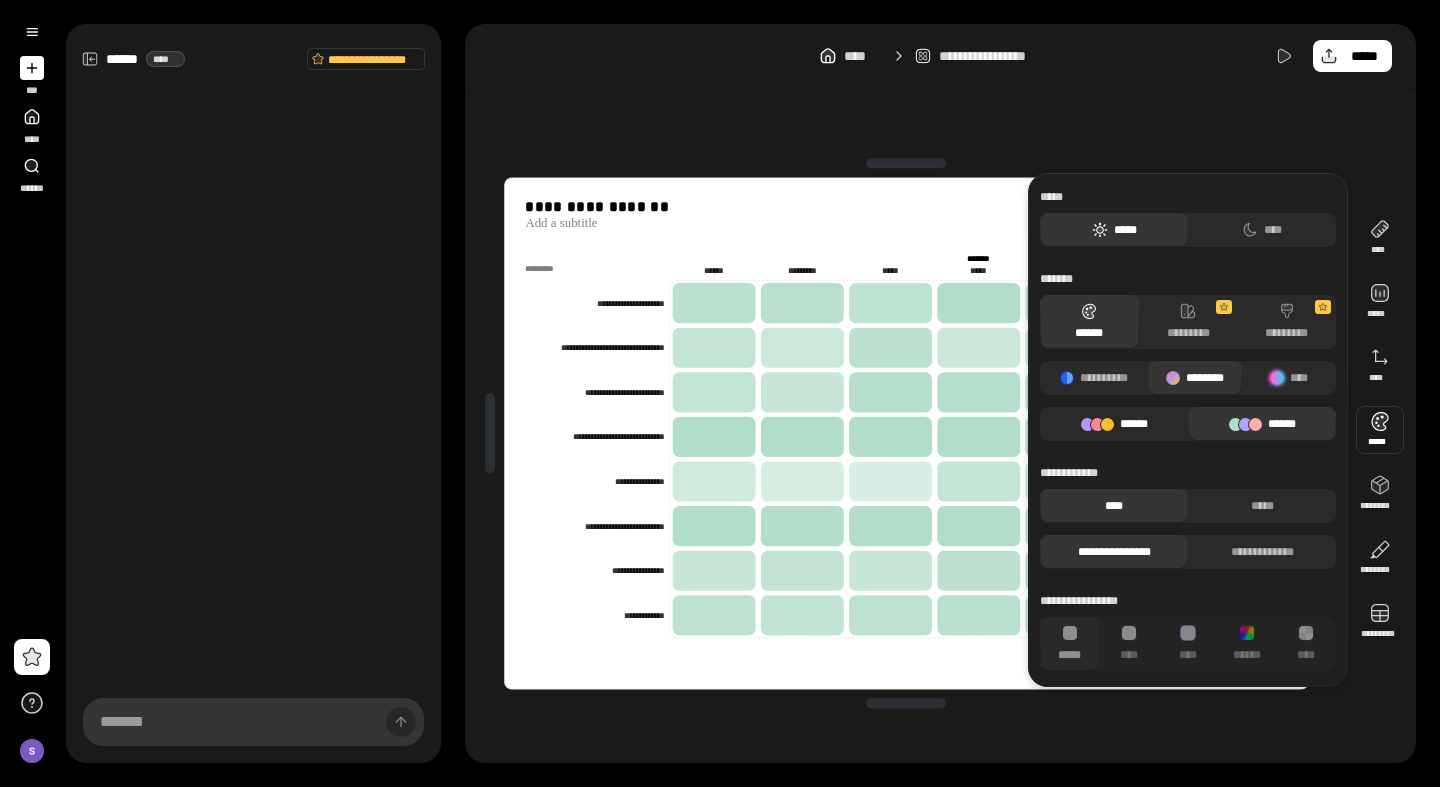 click on "******" at bounding box center (1114, 424) 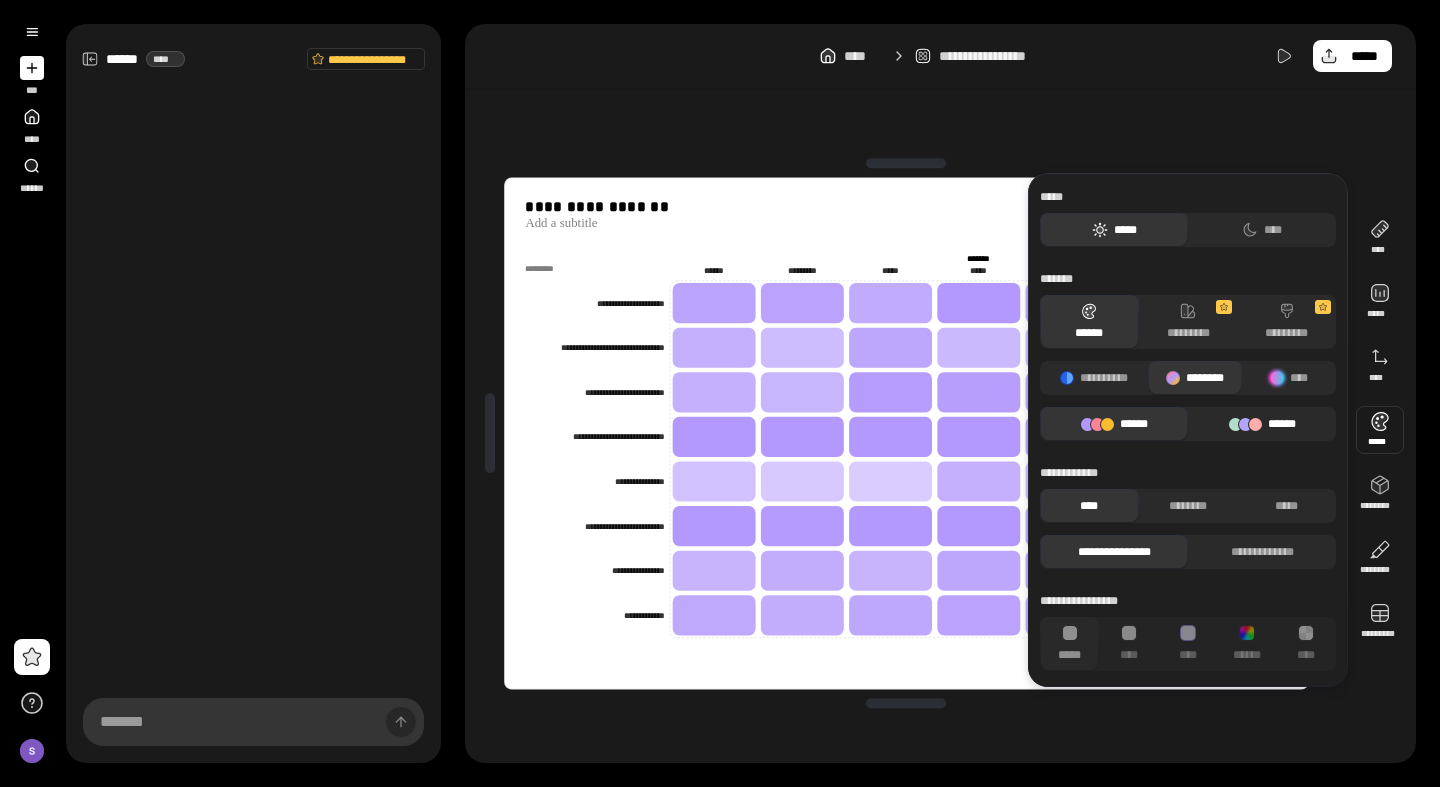 click 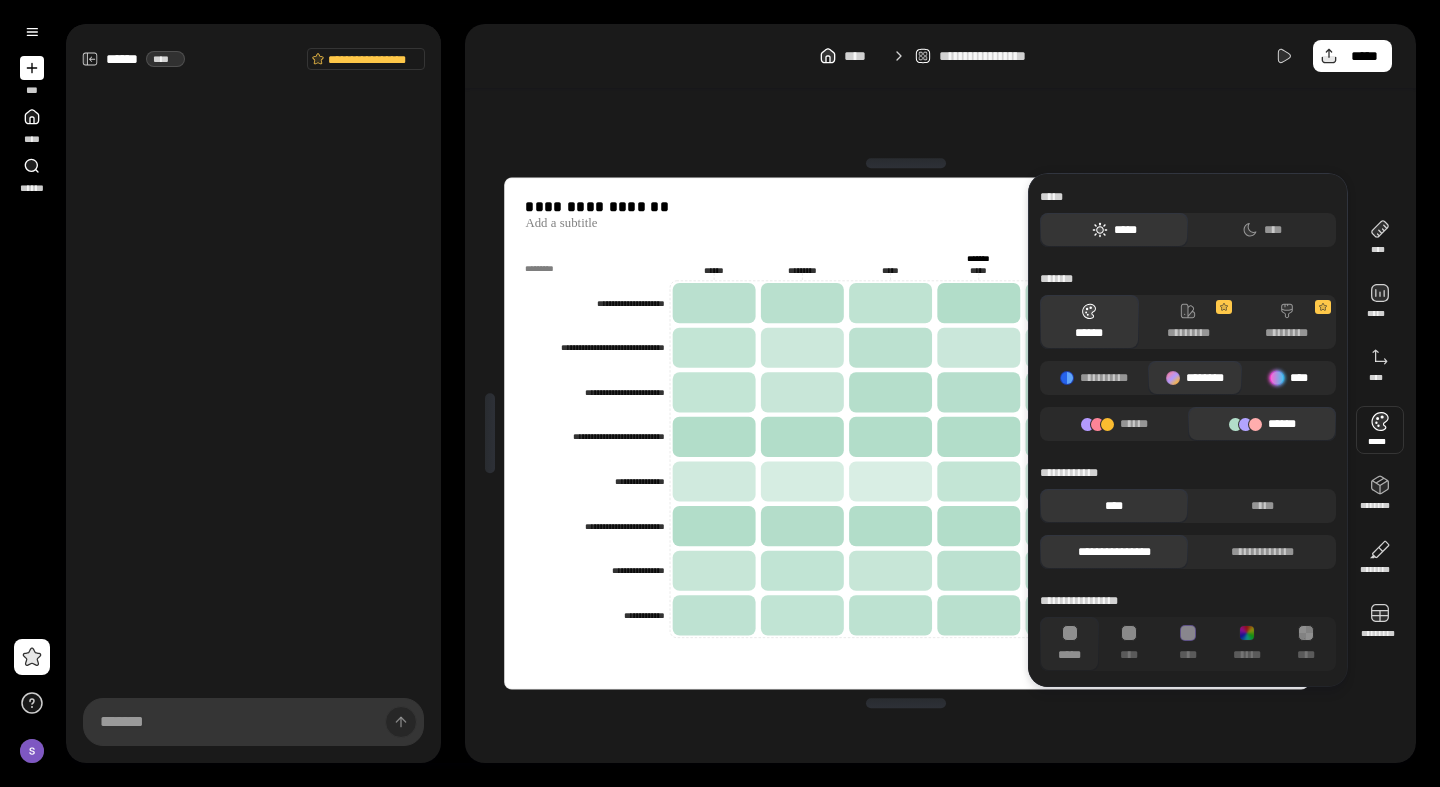 click on "****" at bounding box center (1289, 378) 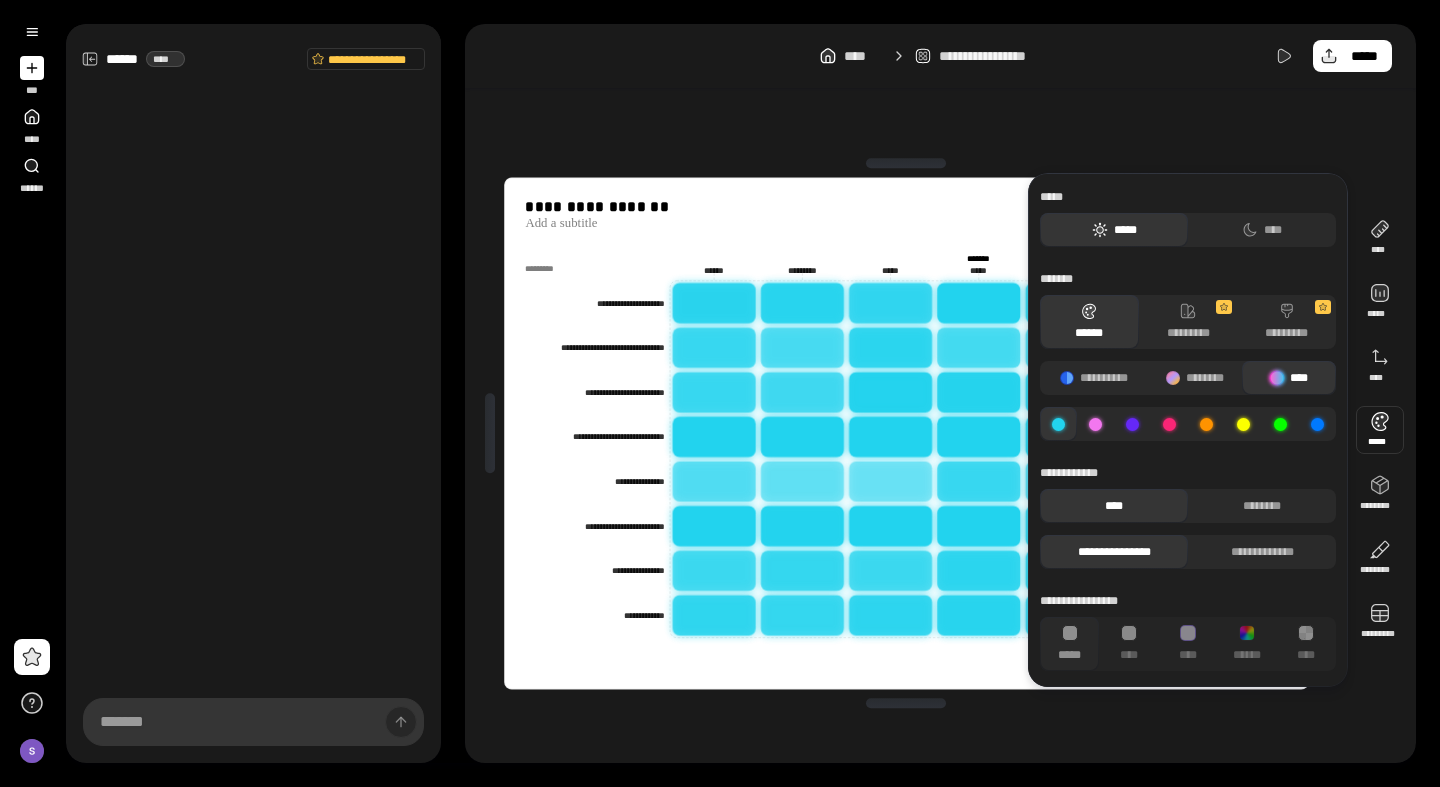 click 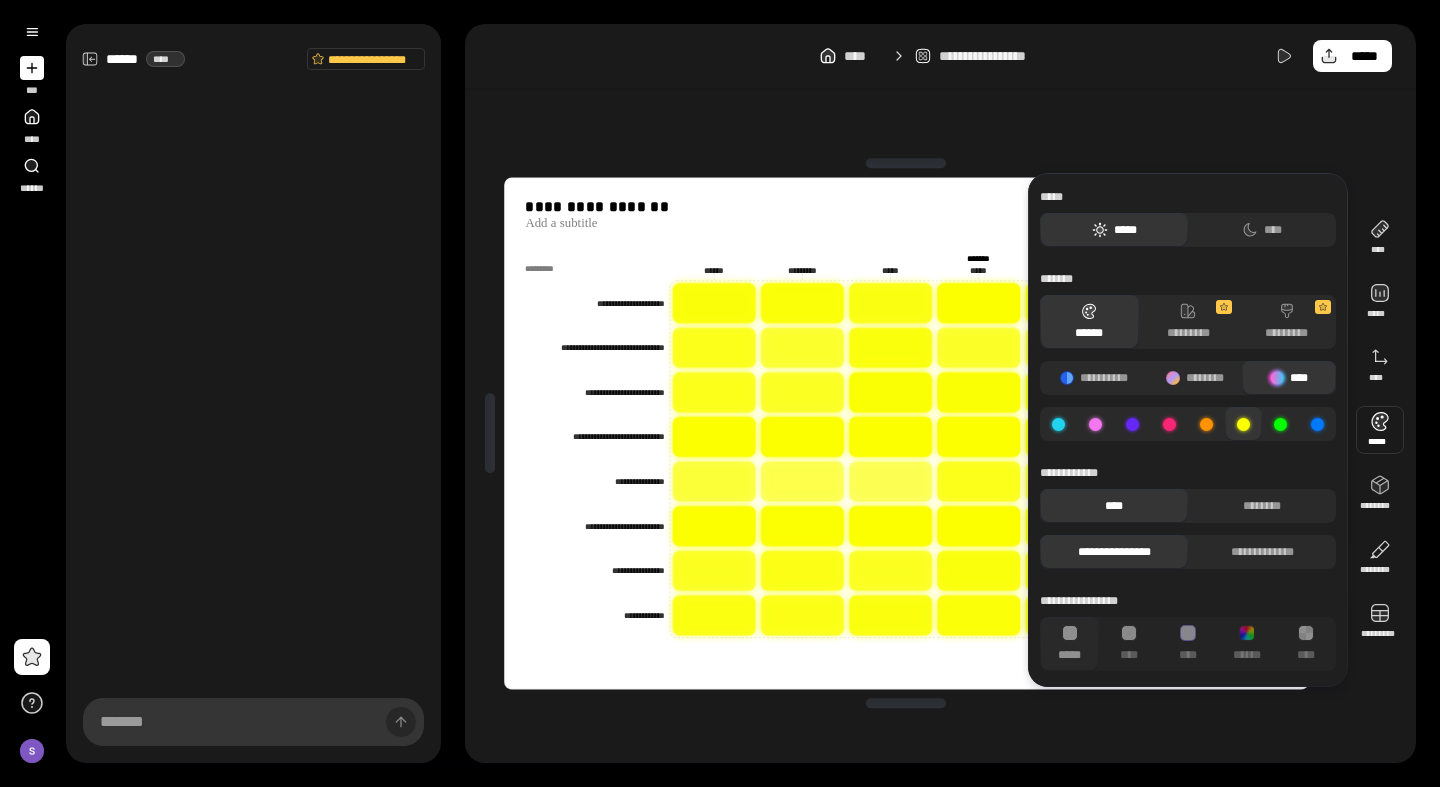 click at bounding box center [1132, 424] 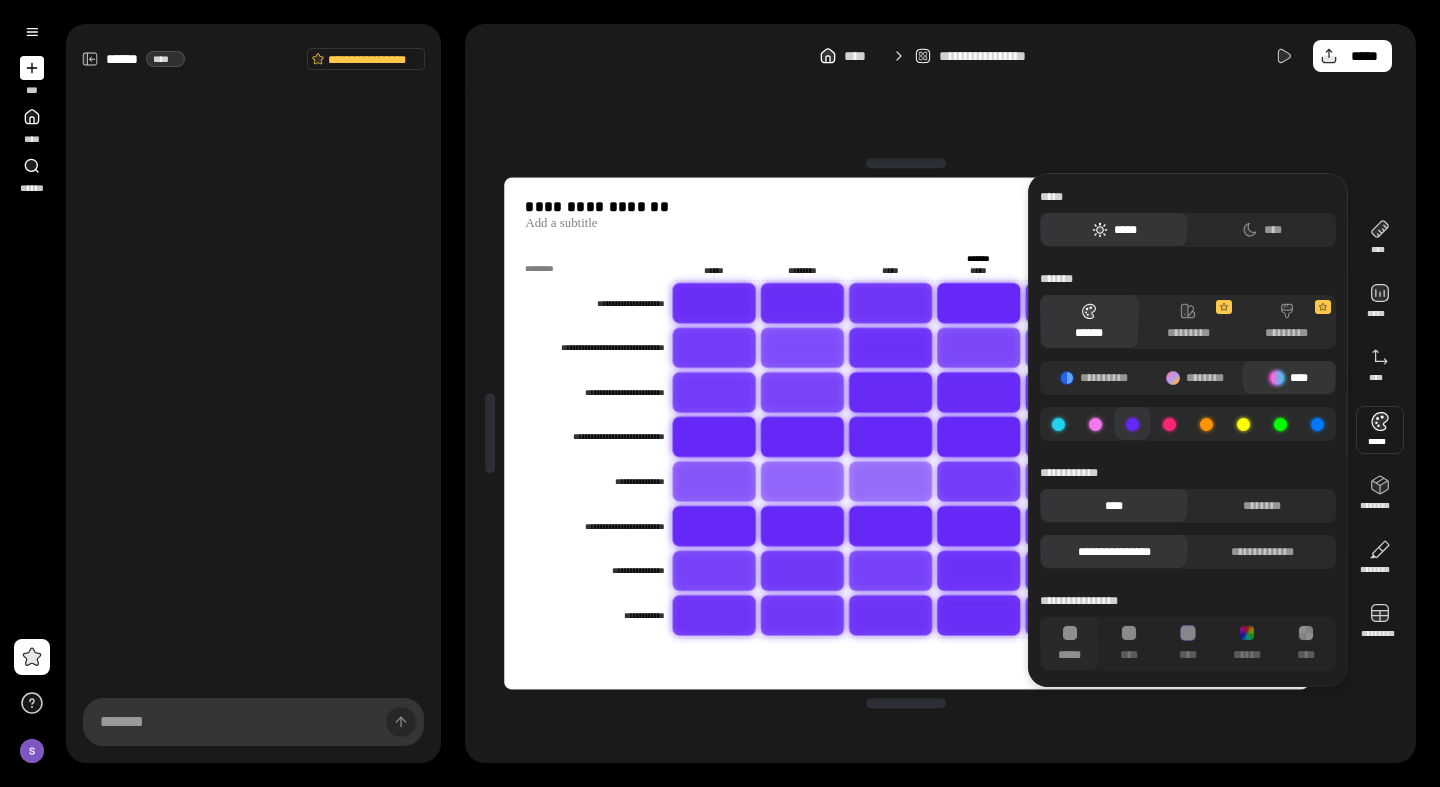 click 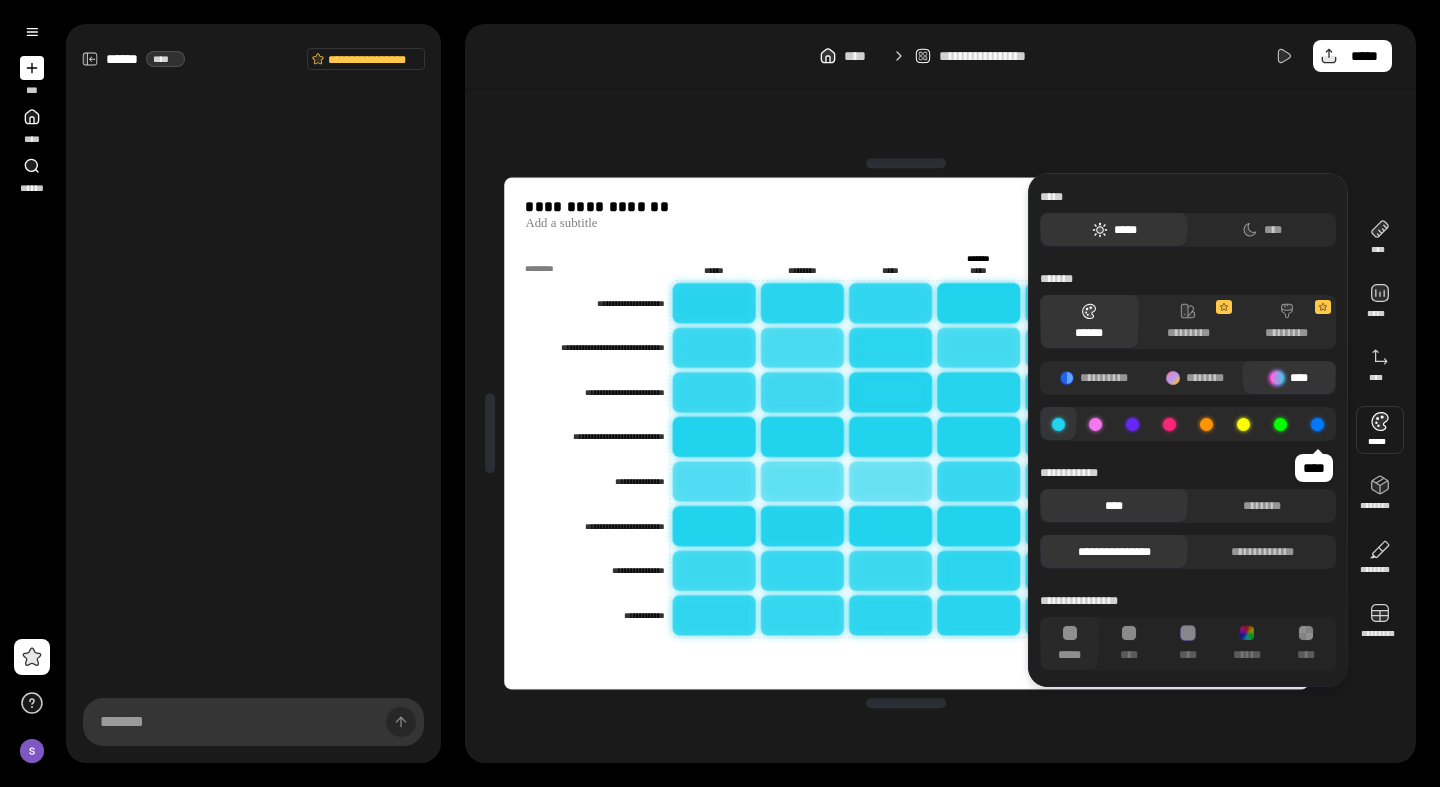 click 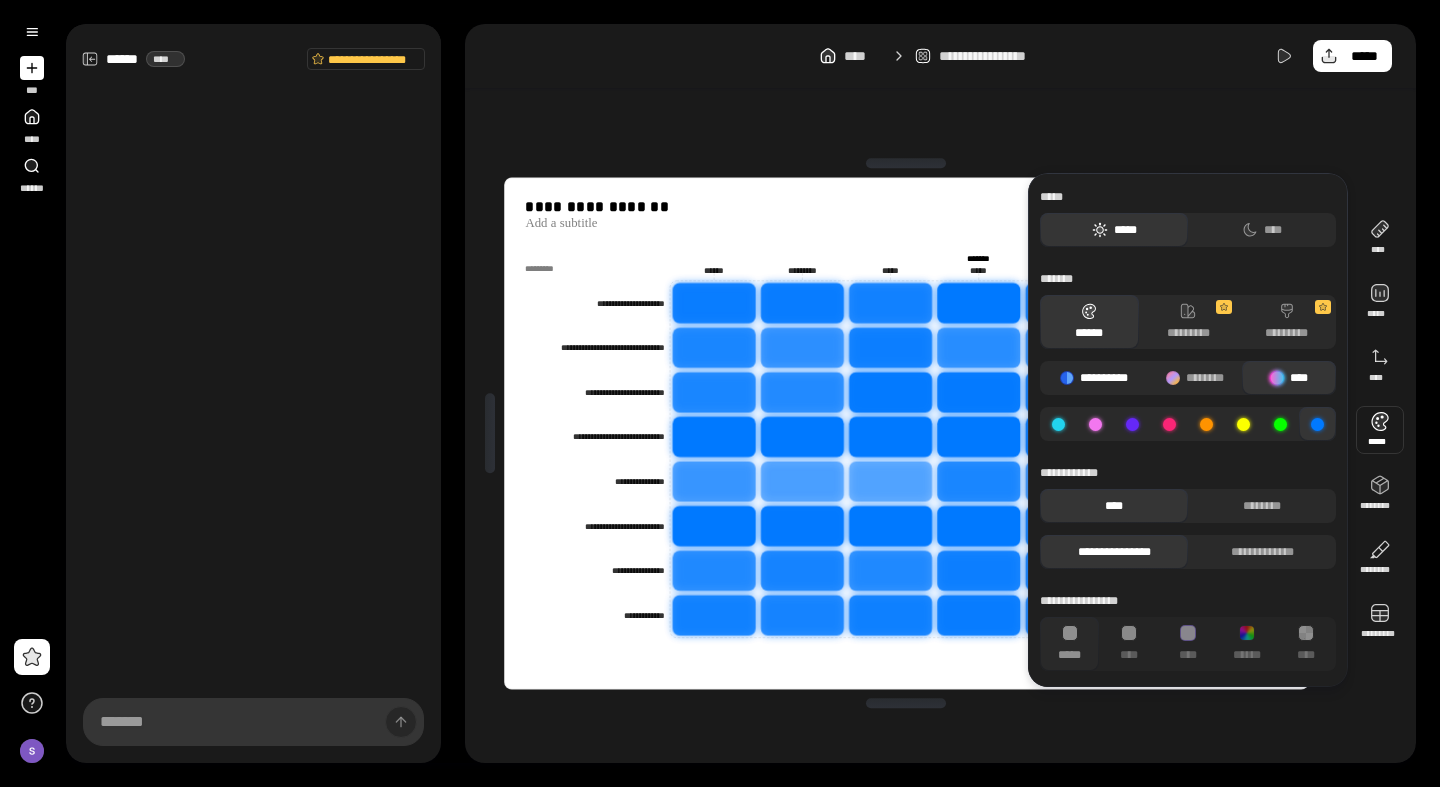 click on "**********" at bounding box center [1094, 378] 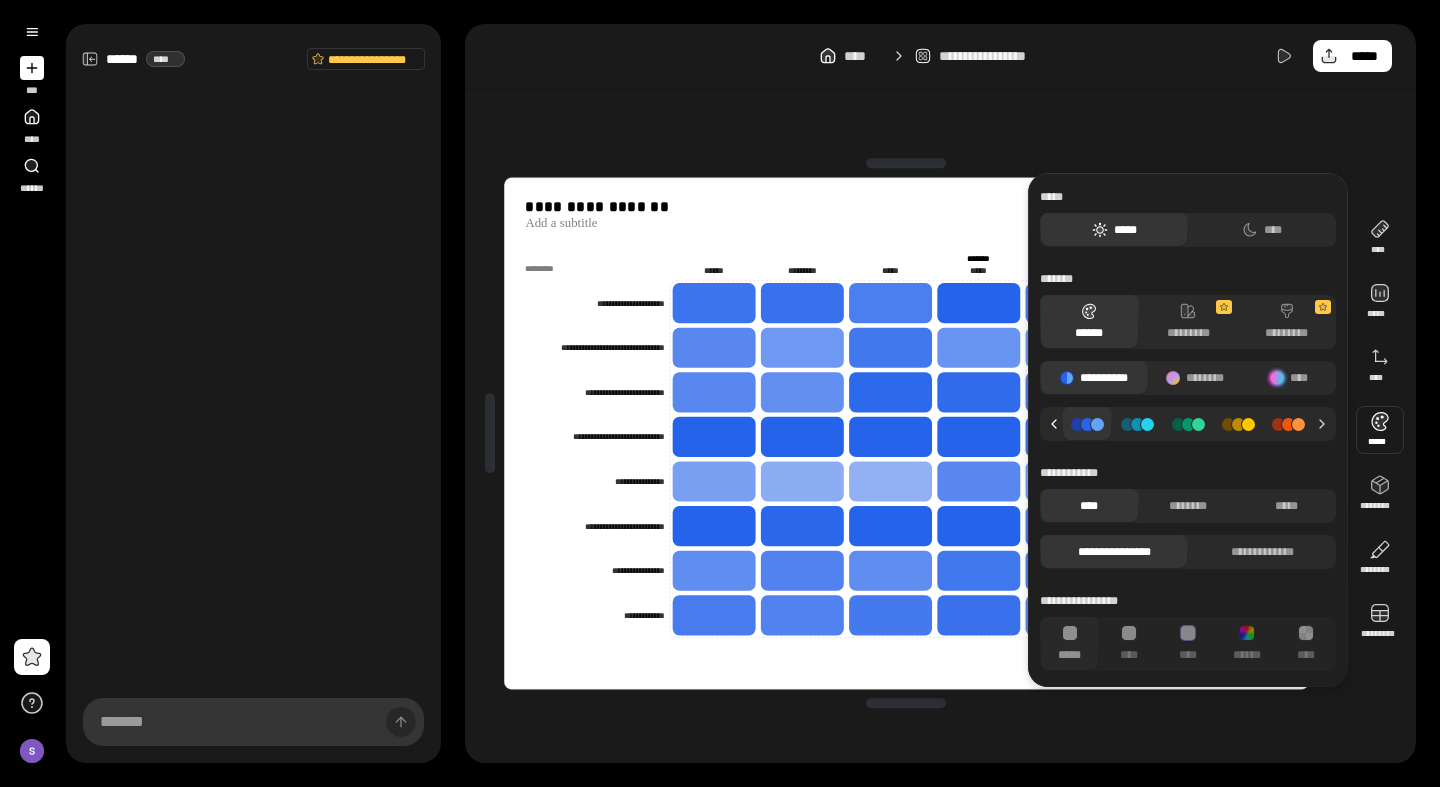 click 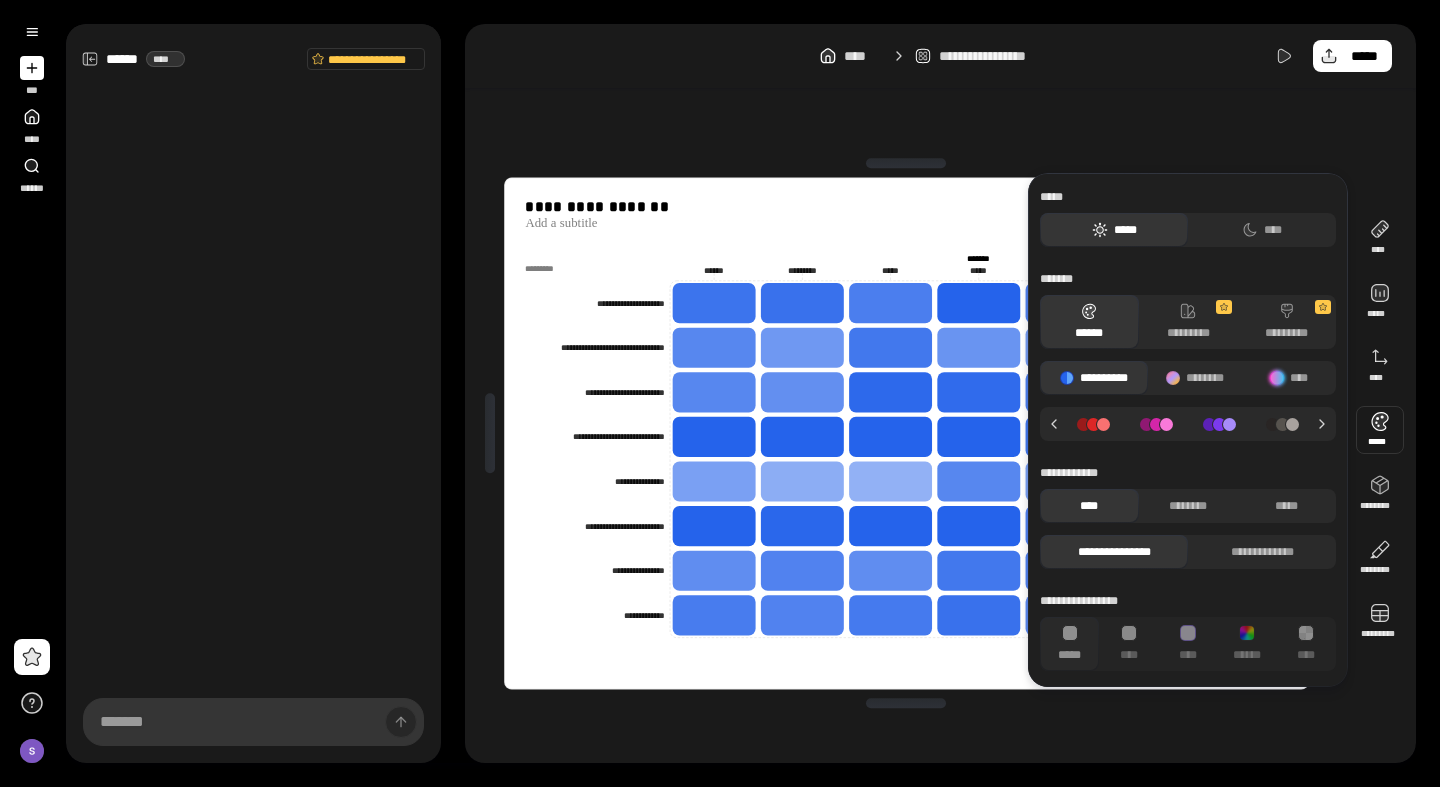 click 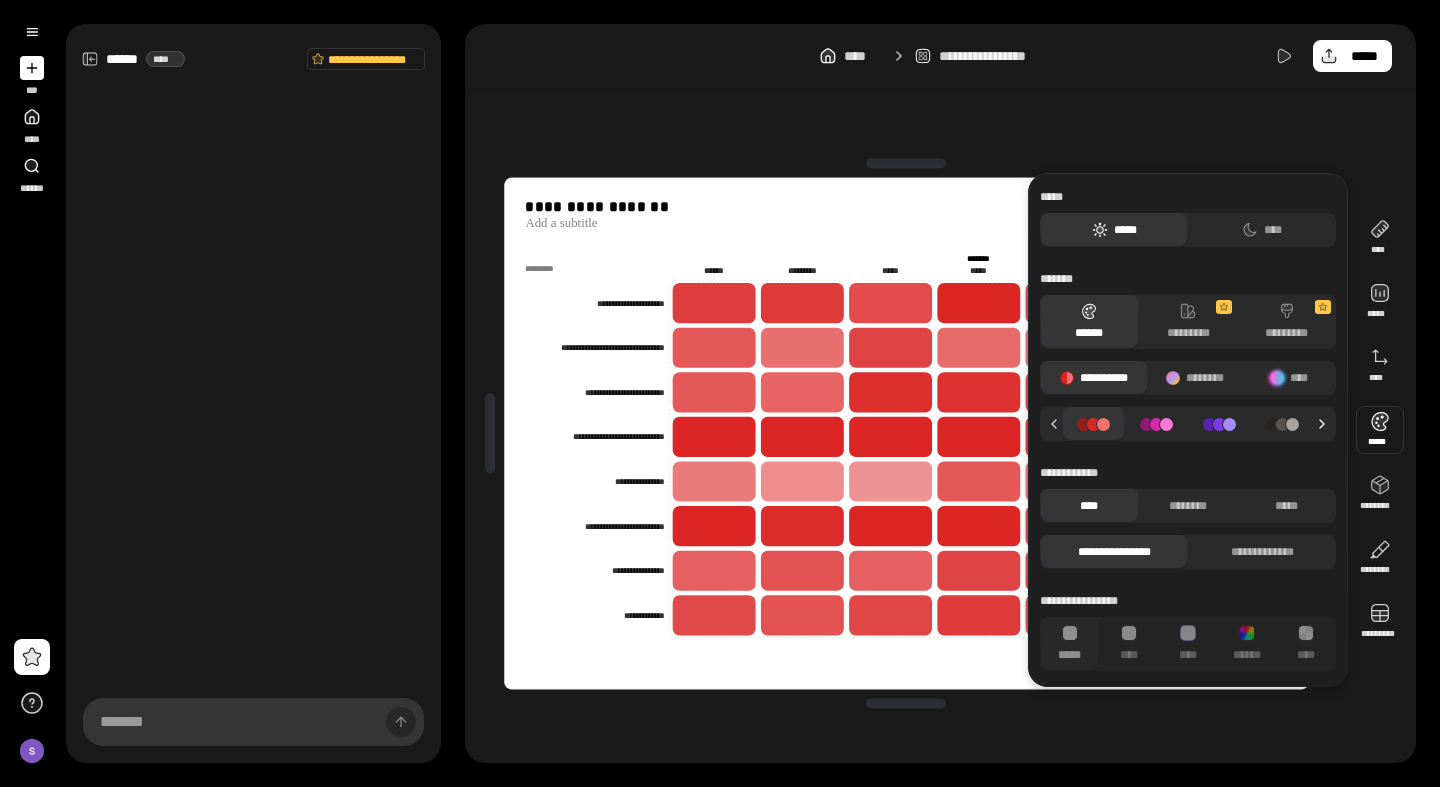 click 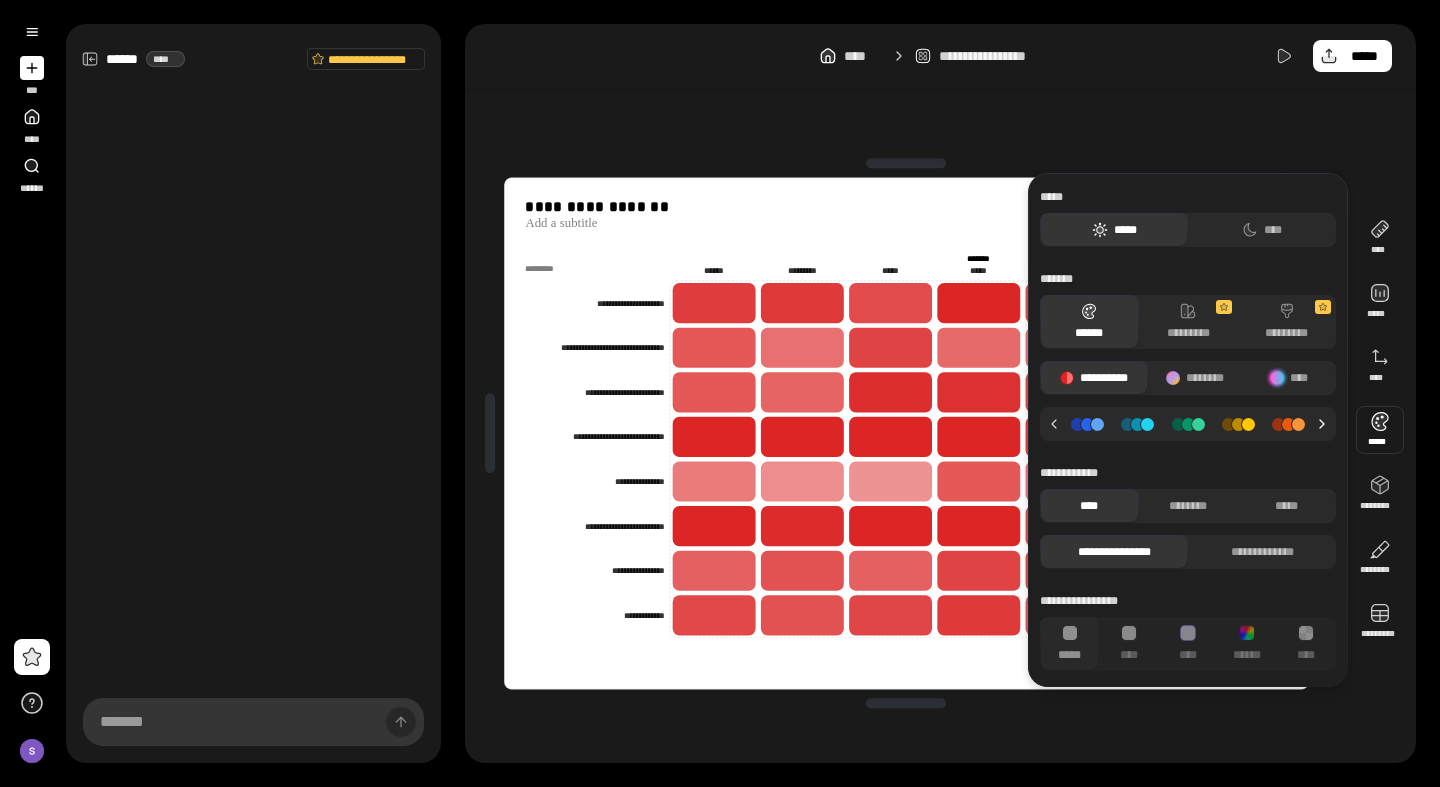 click 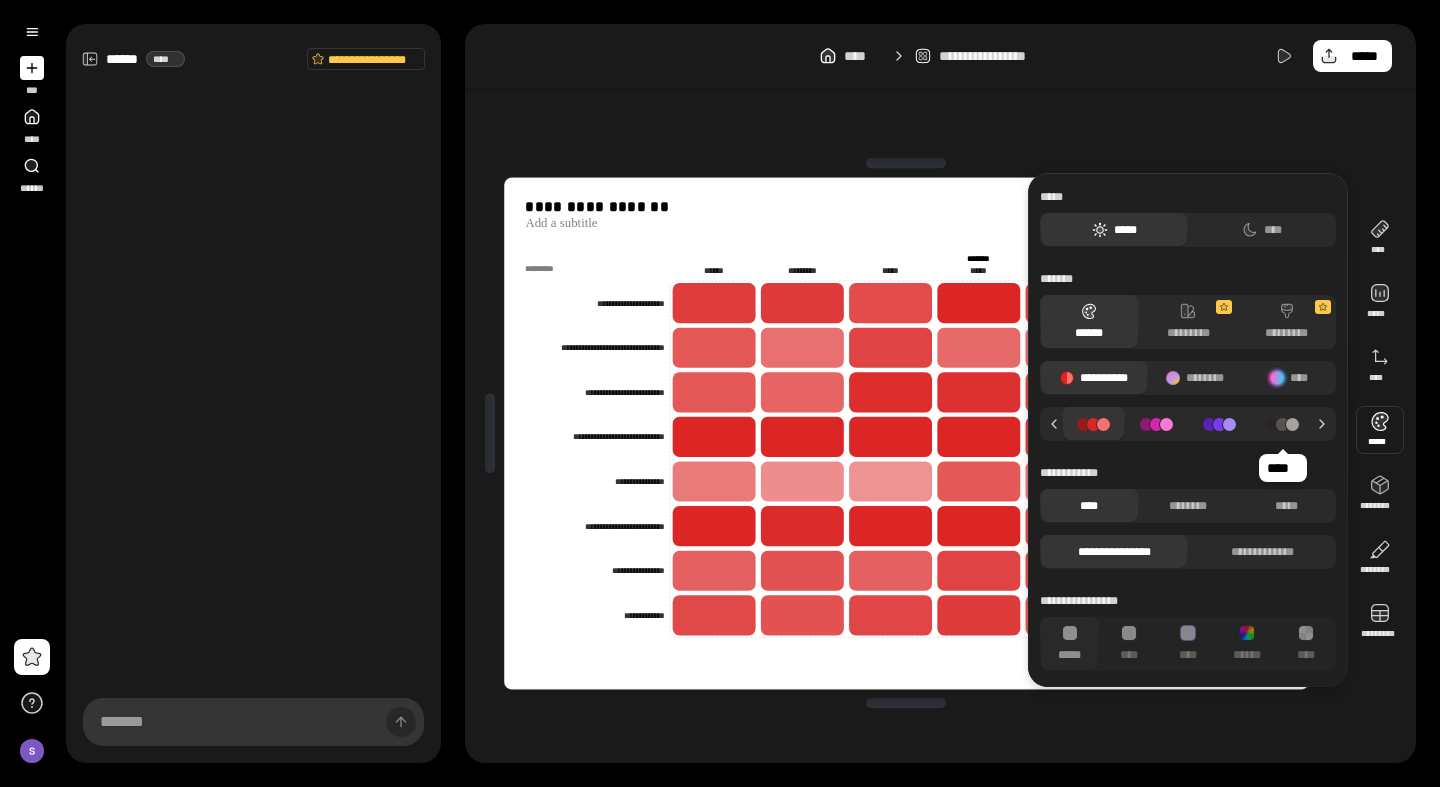 click 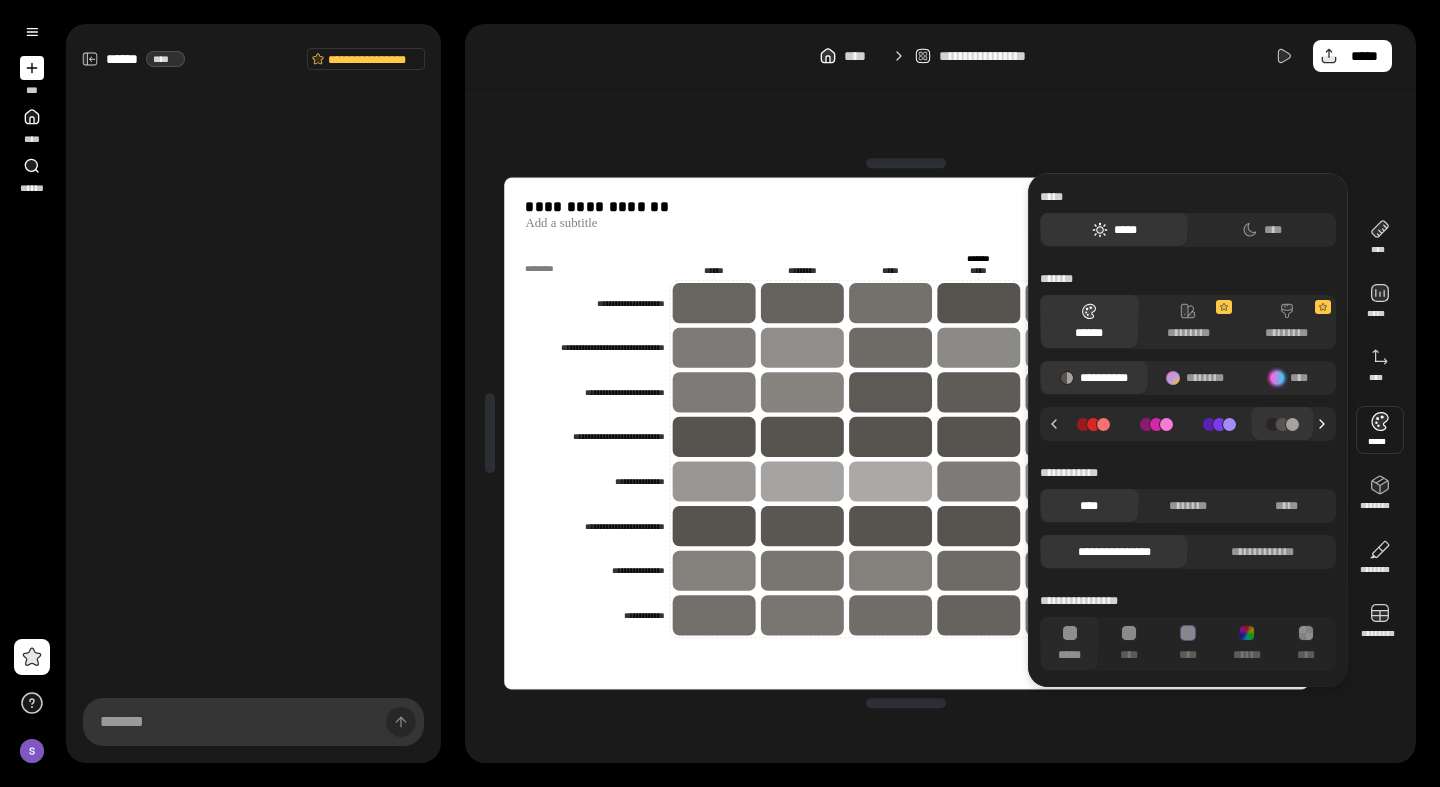 click 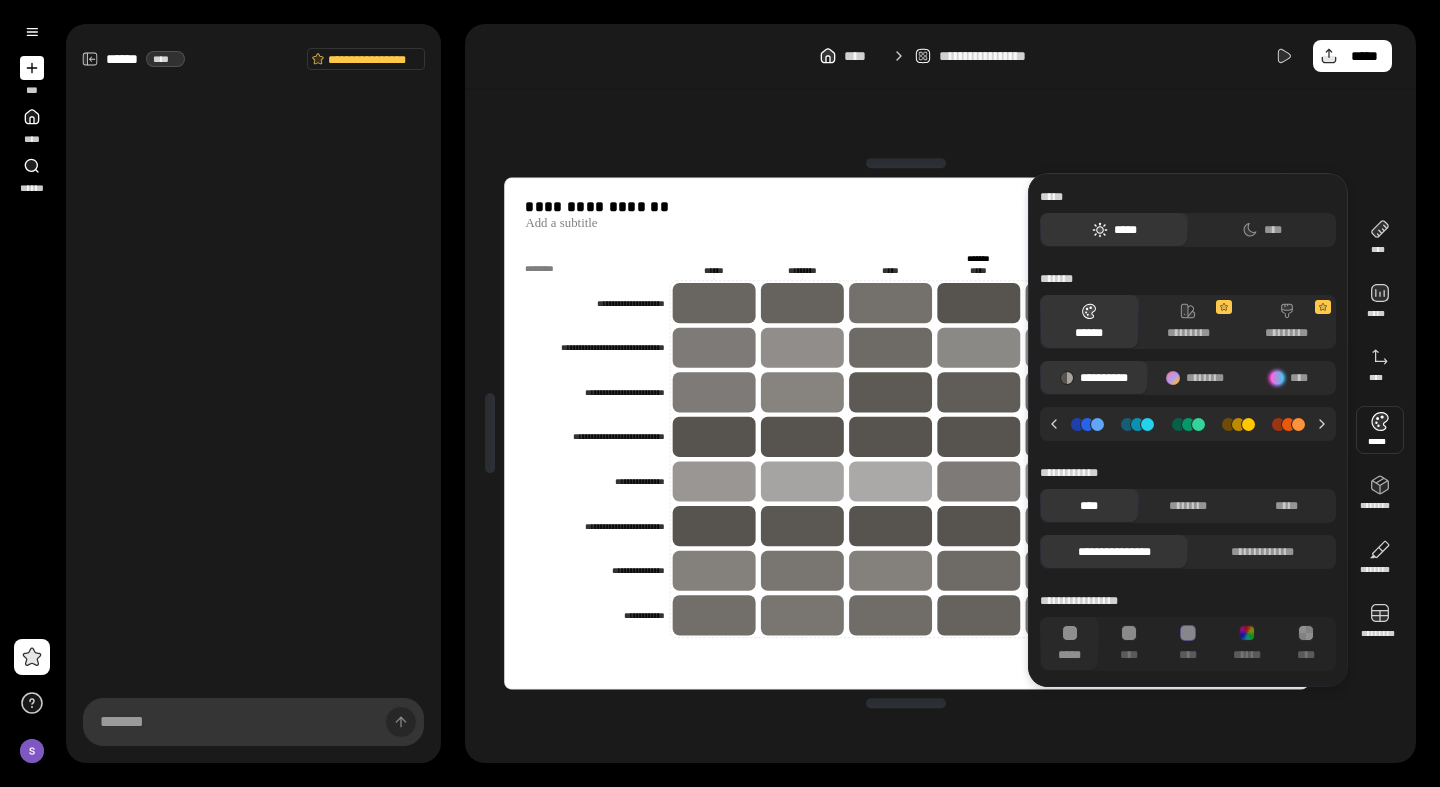 click 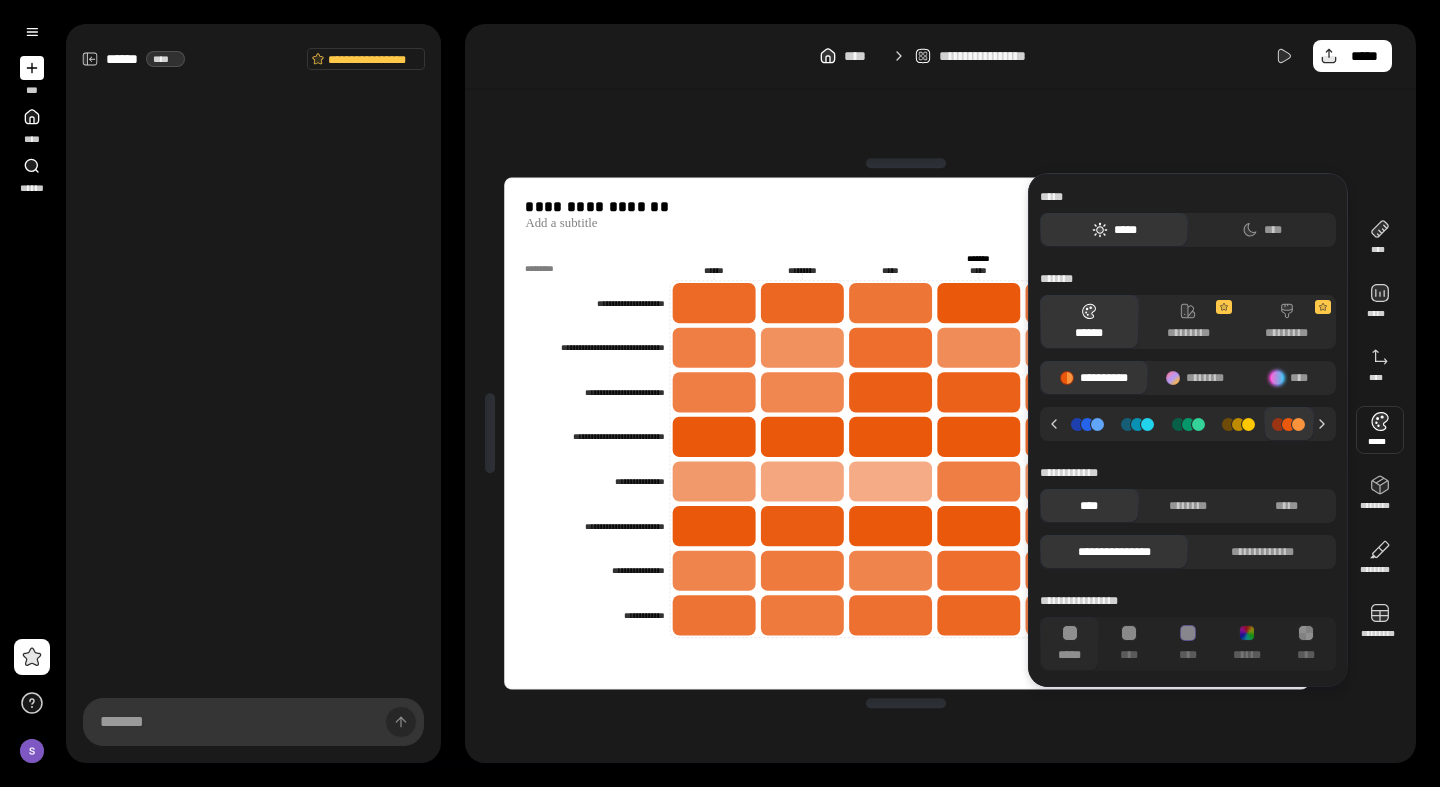 click 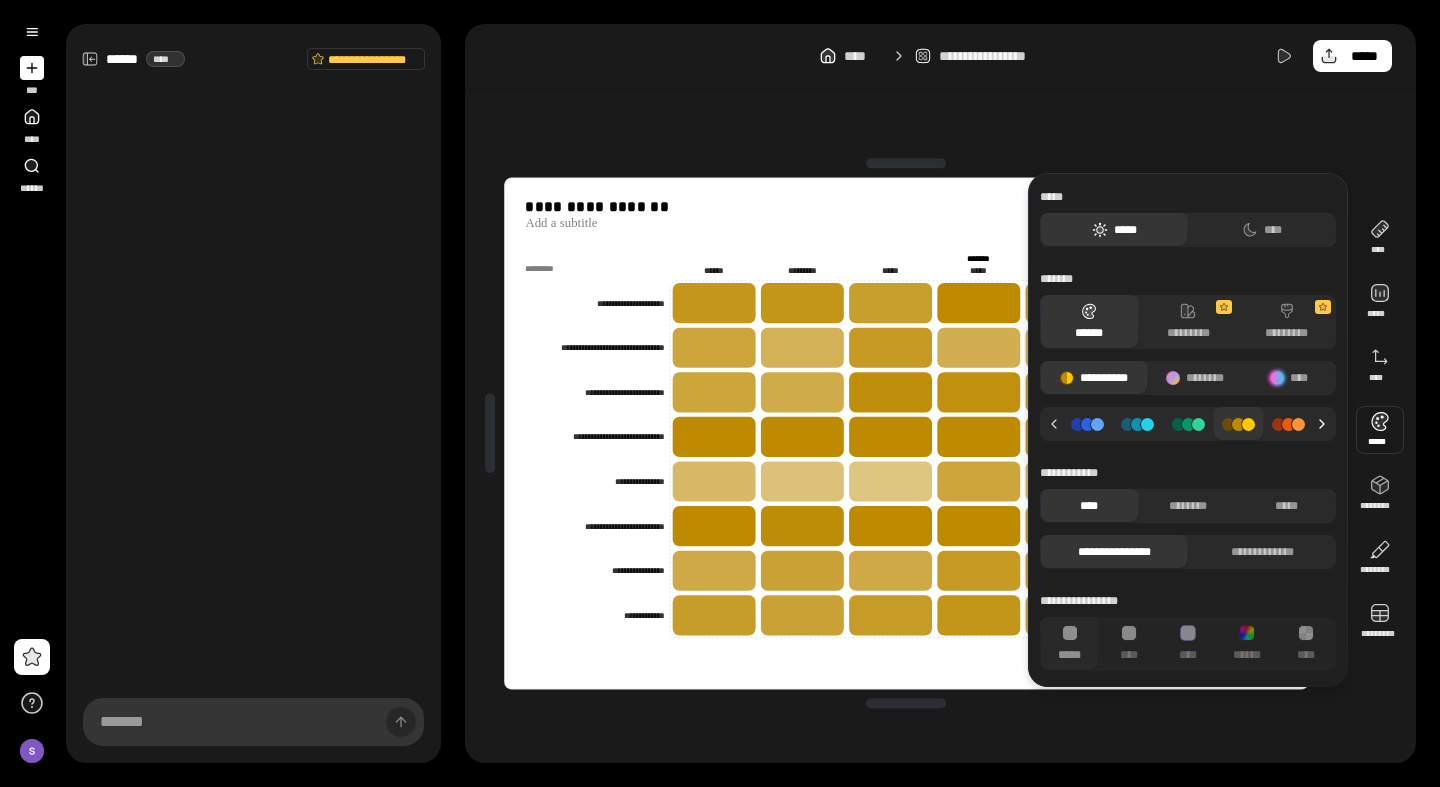 click 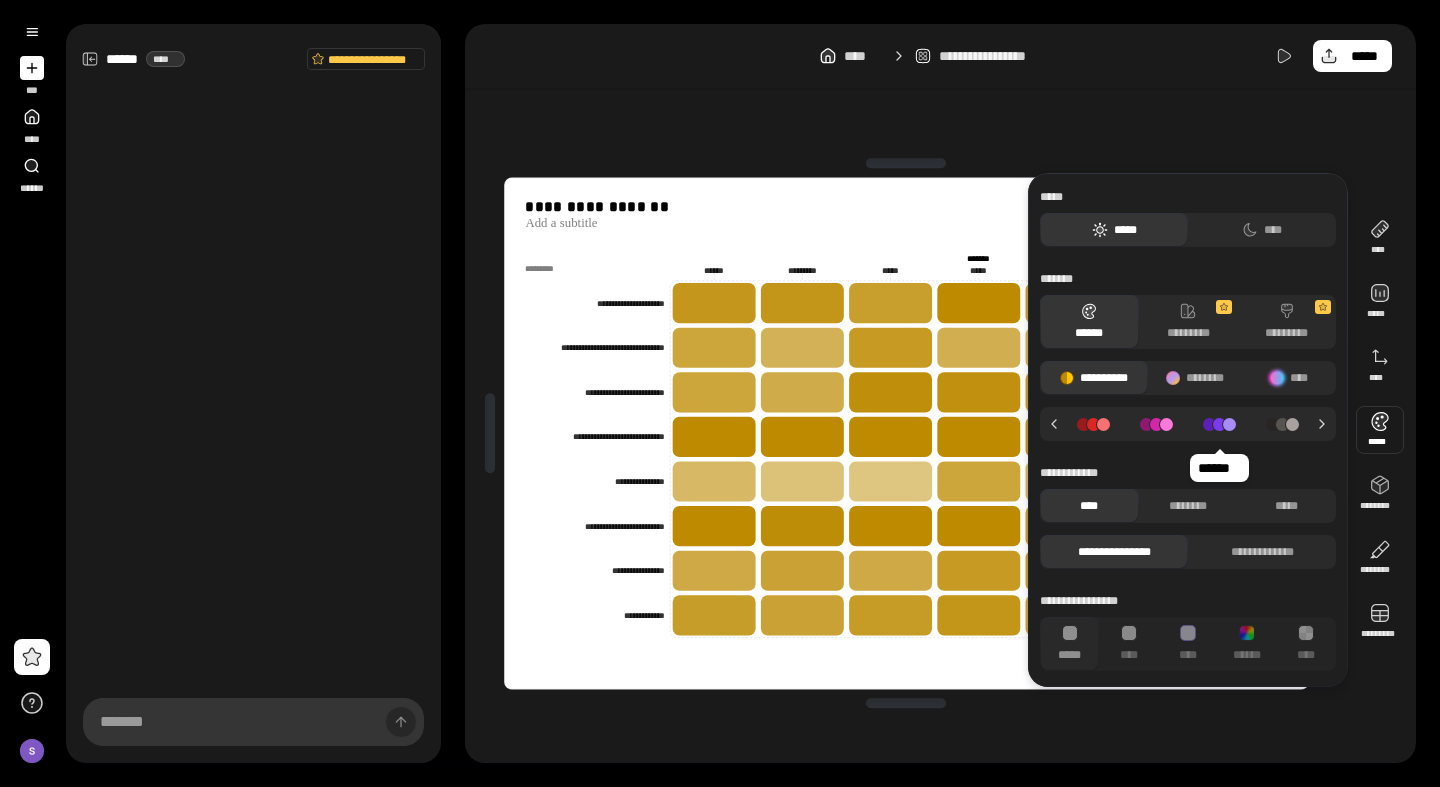 click 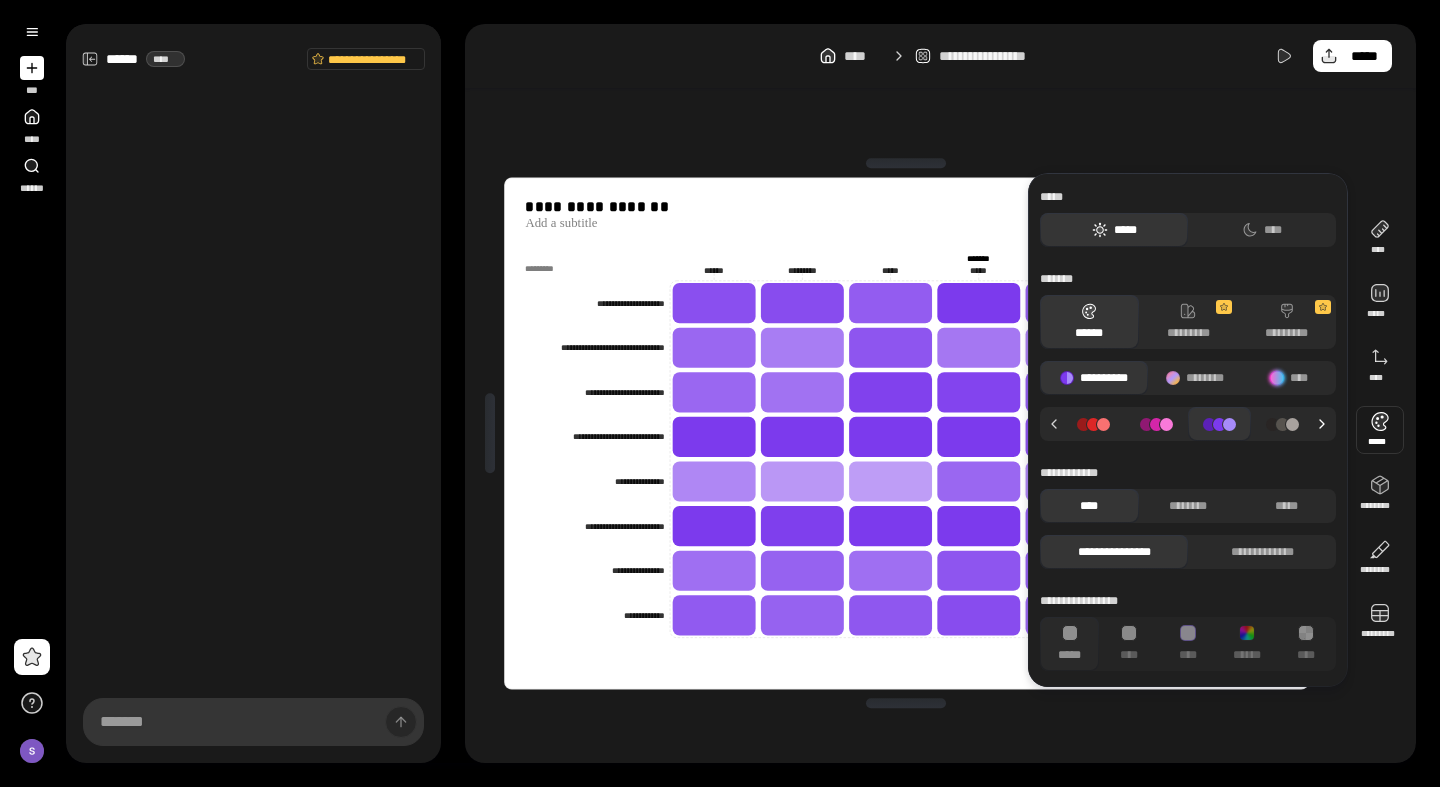 click 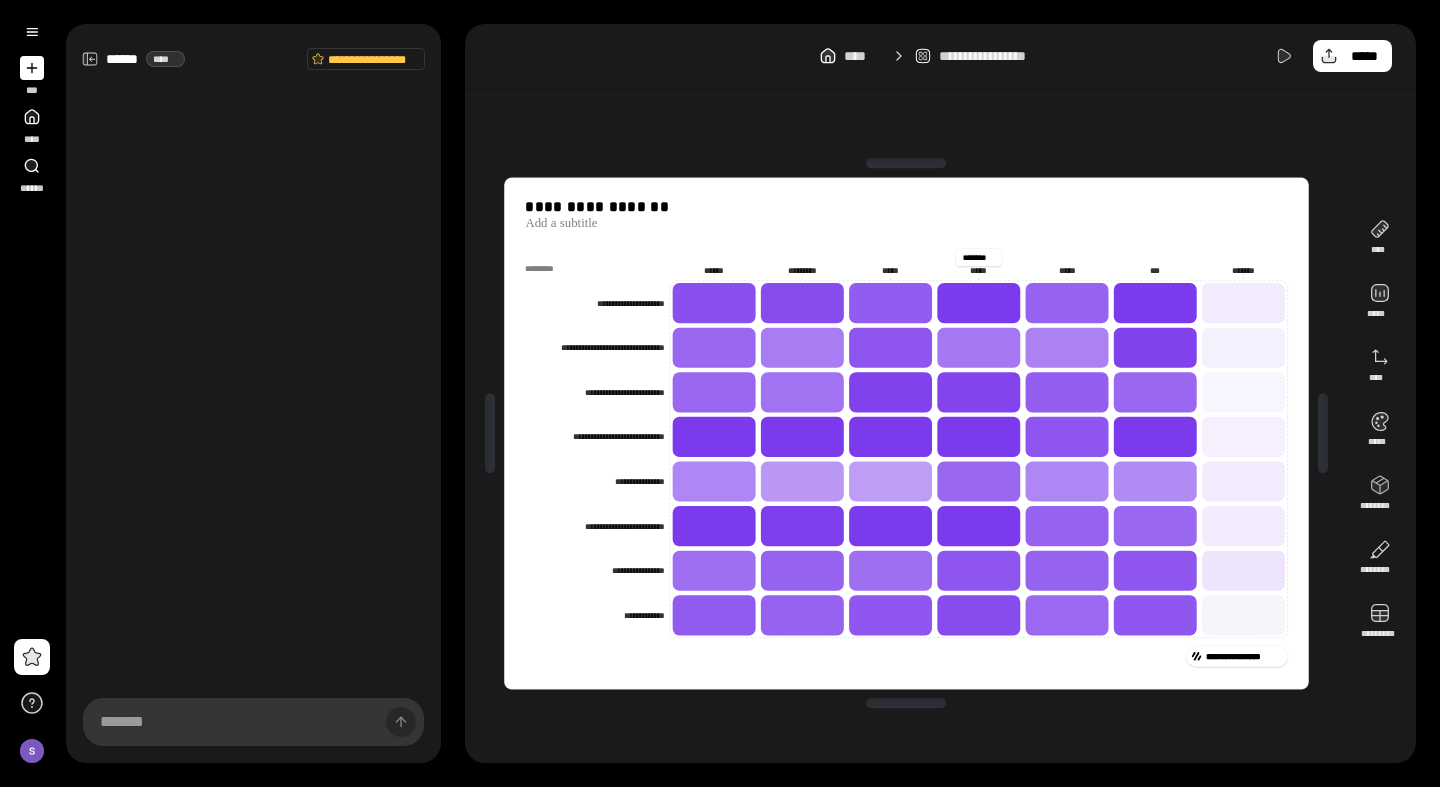 click on "*******" at bounding box center [978, 257] 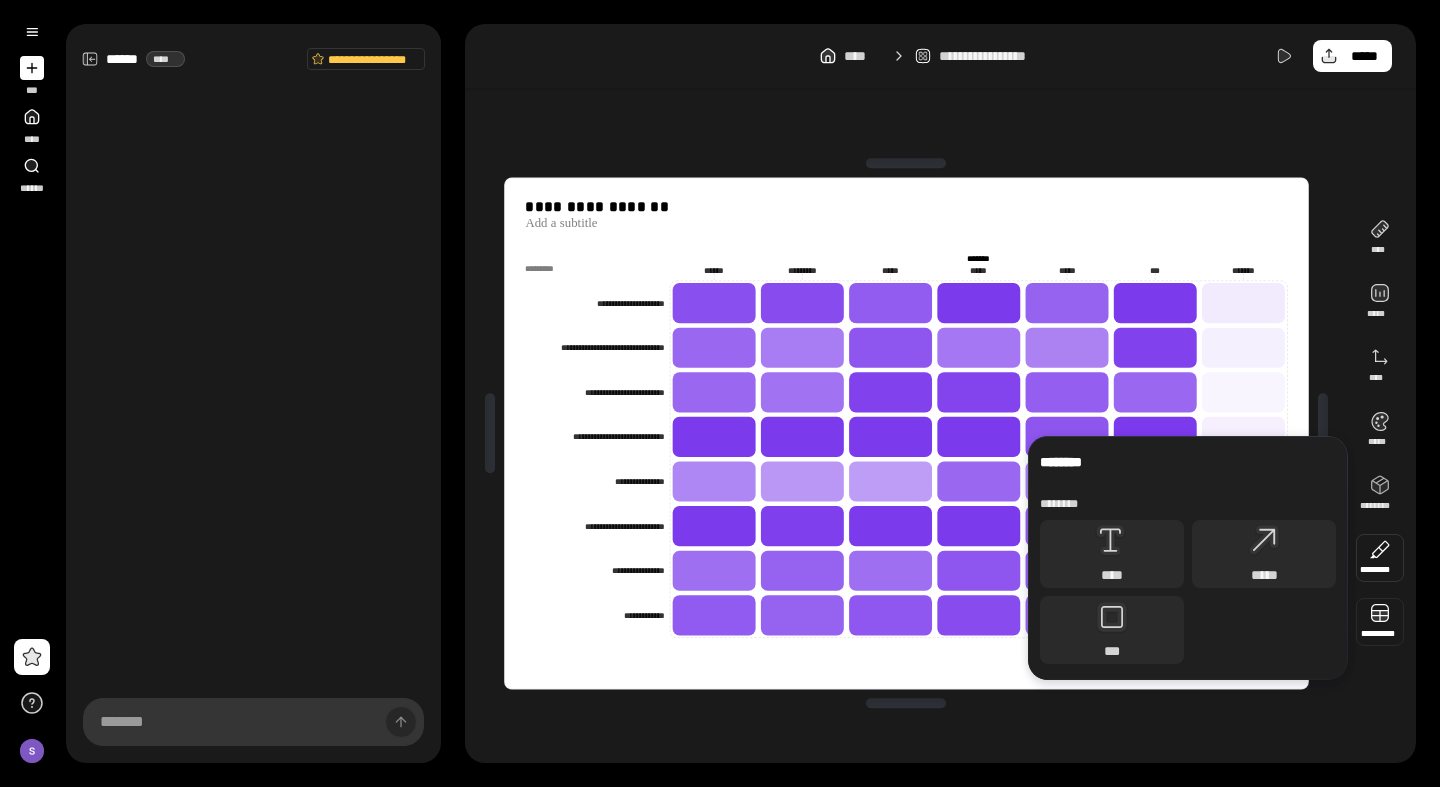 click at bounding box center (1380, 622) 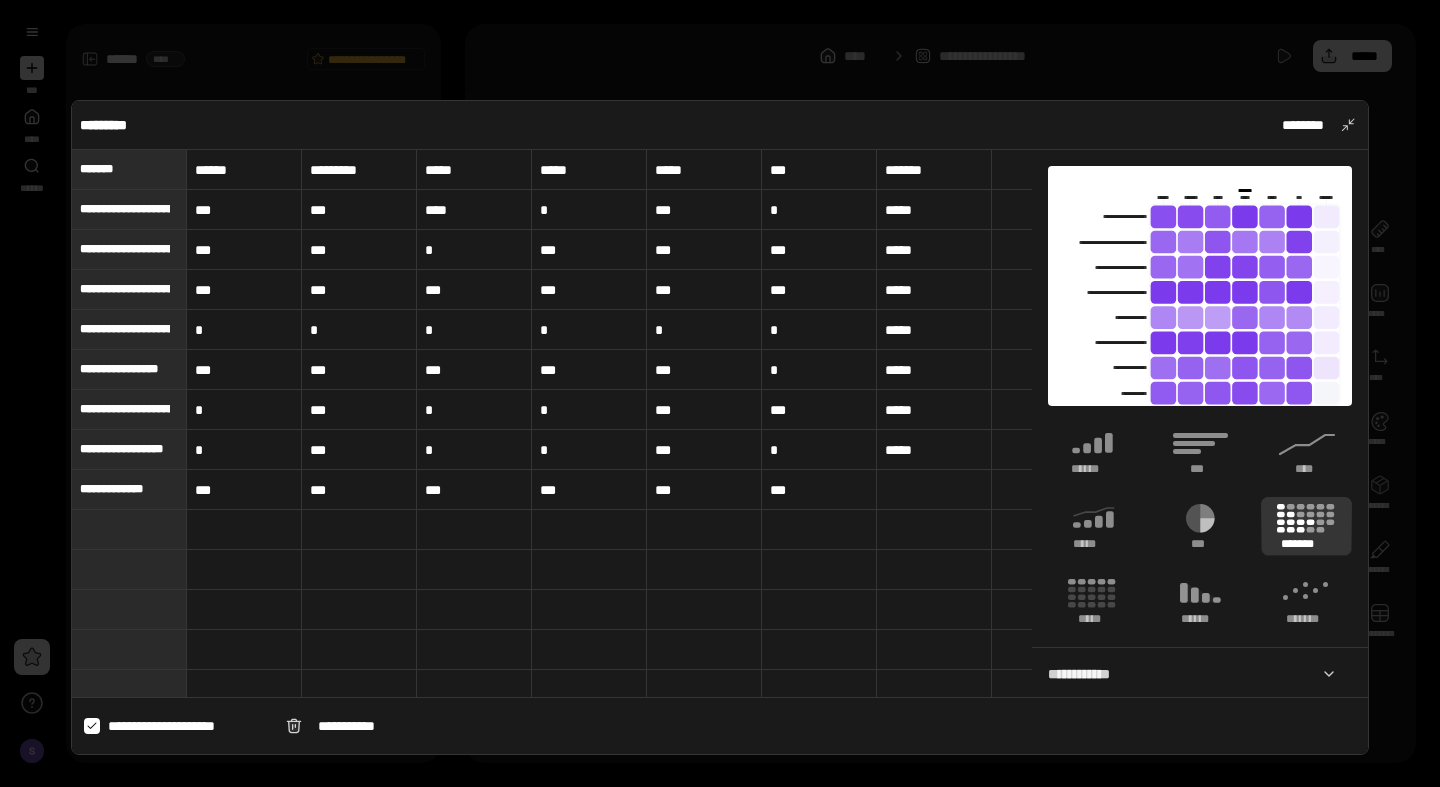 click on "**********" at bounding box center (177, 726) 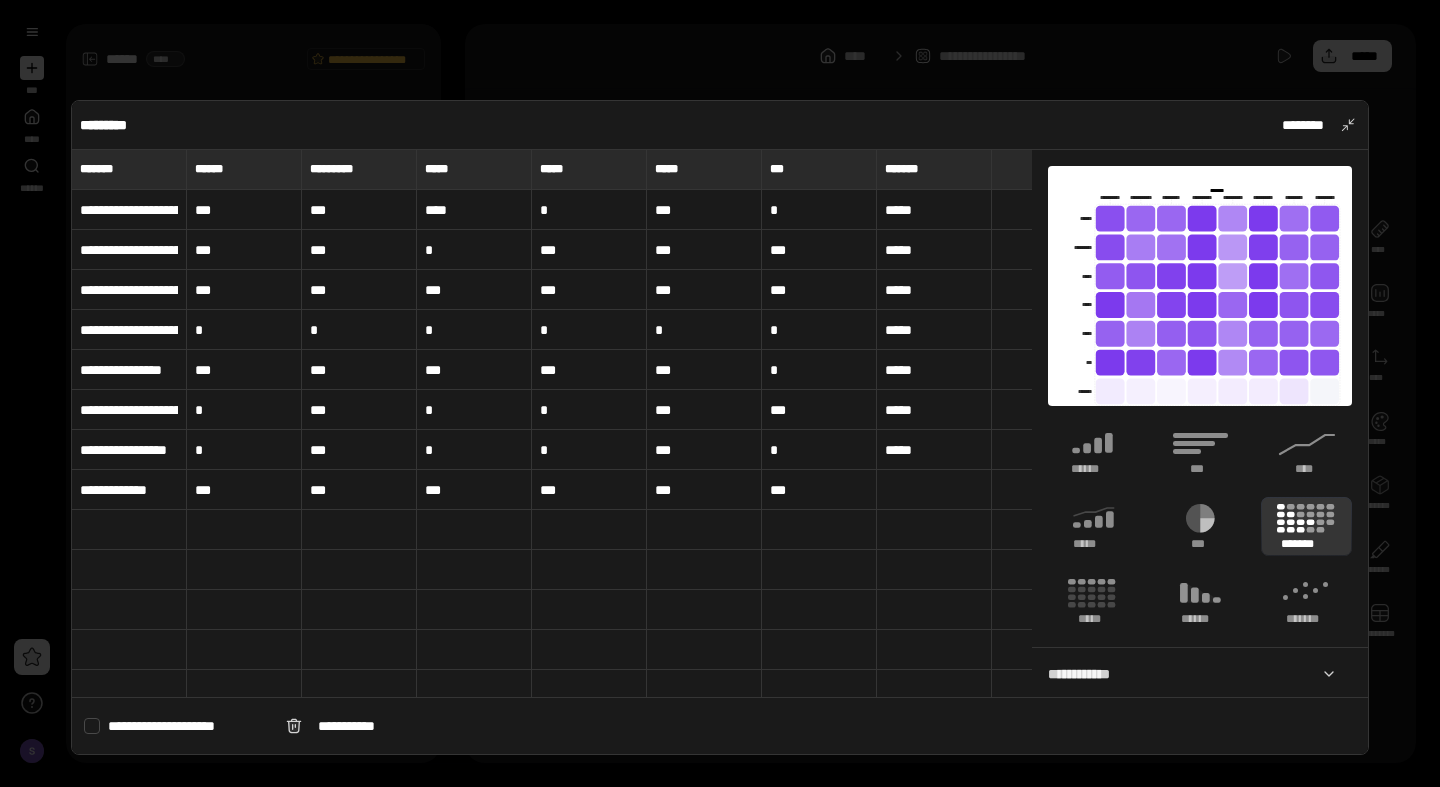 click at bounding box center (92, 726) 